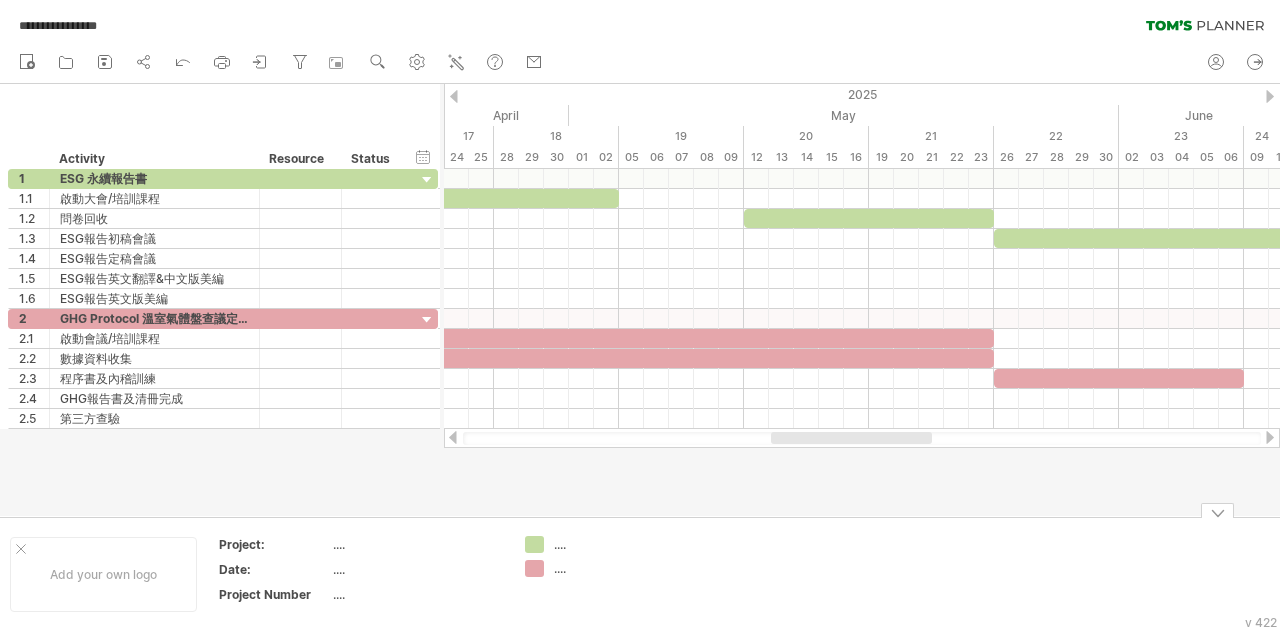 scroll, scrollTop: 0, scrollLeft: 0, axis: both 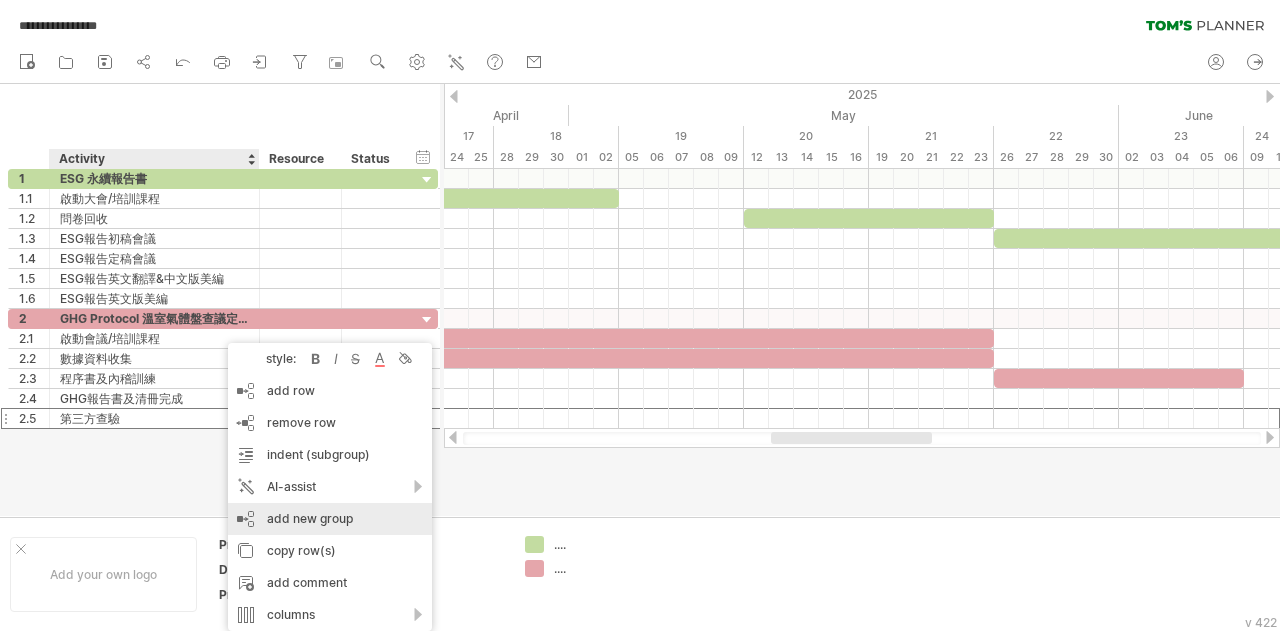 click on "add new group" at bounding box center (330, 519) 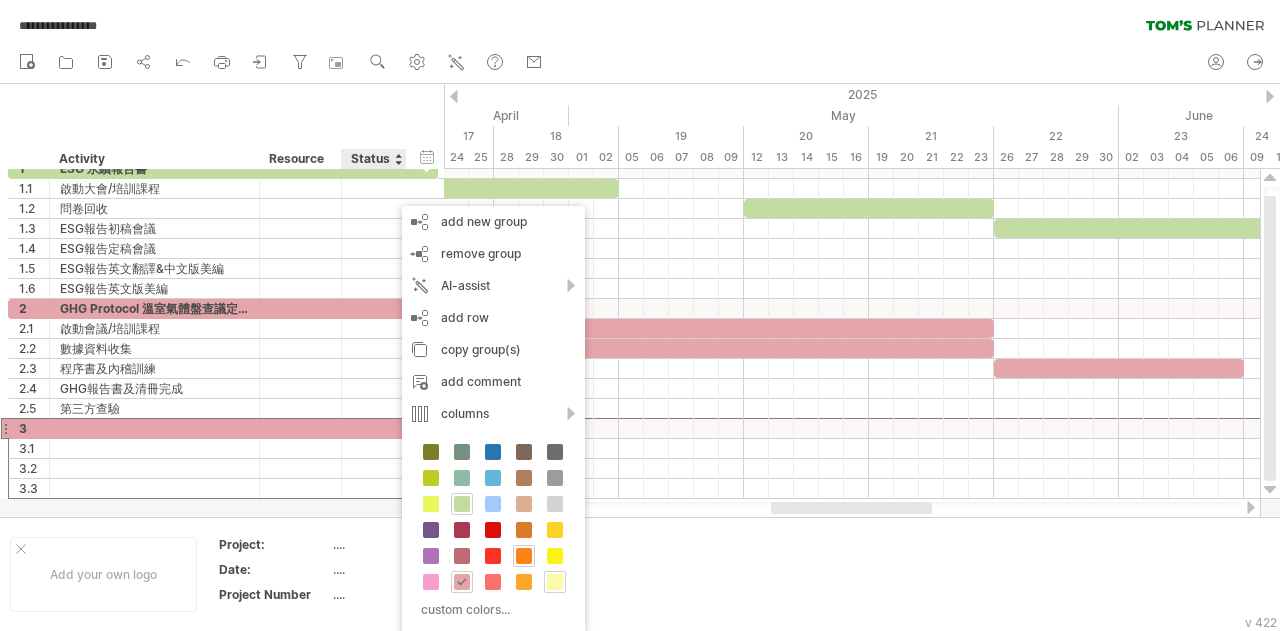 click at bounding box center [555, 582] 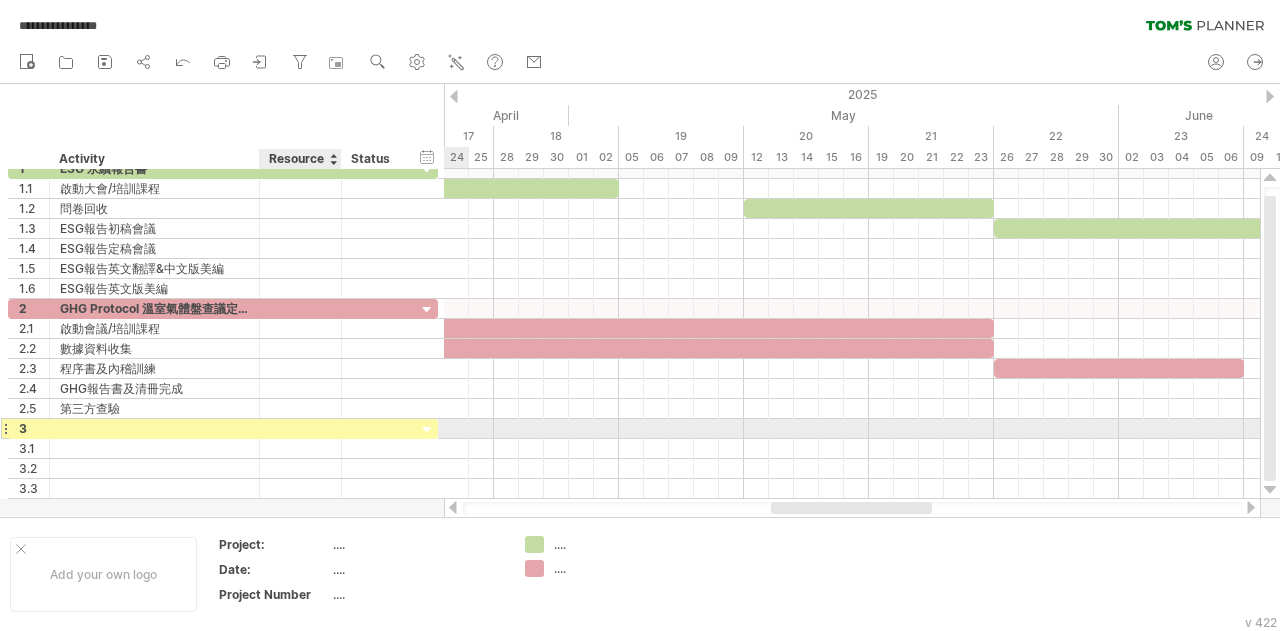 click at bounding box center (301, 428) 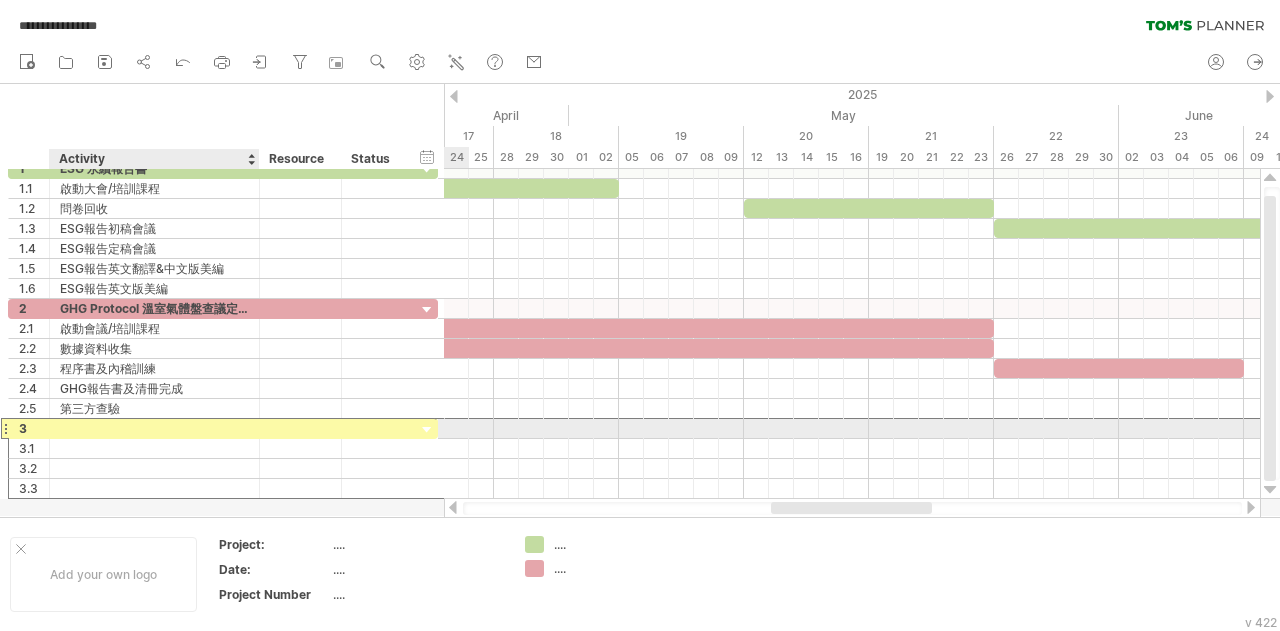 click at bounding box center (154, 428) 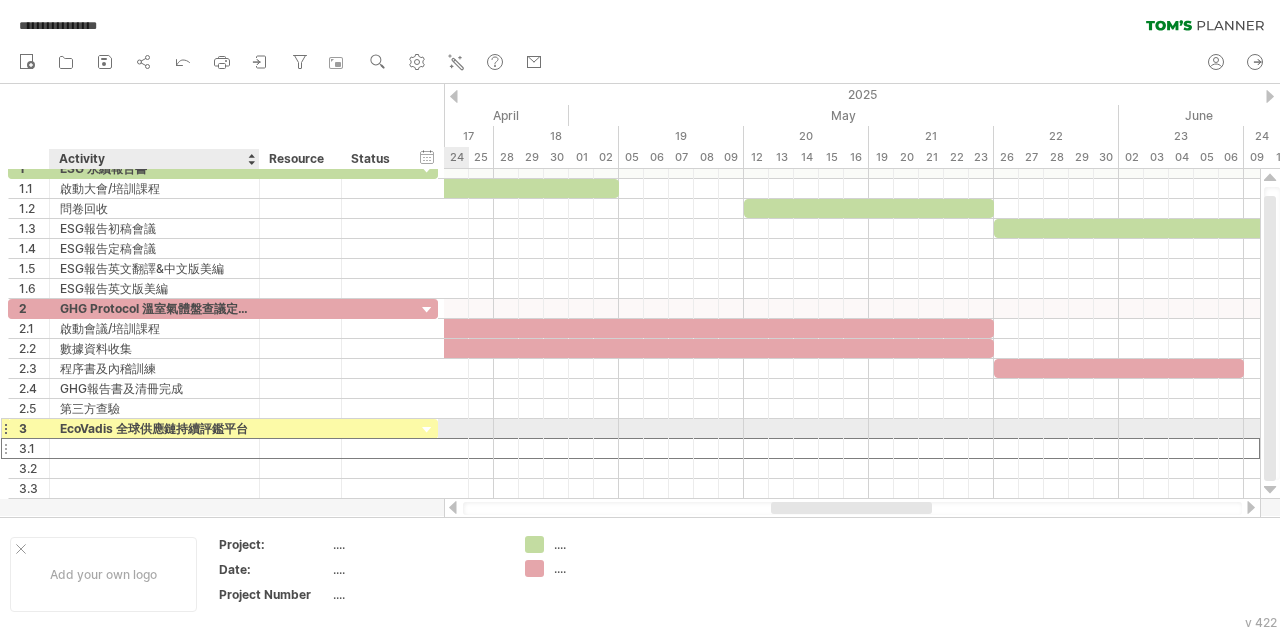 click at bounding box center (154, 448) 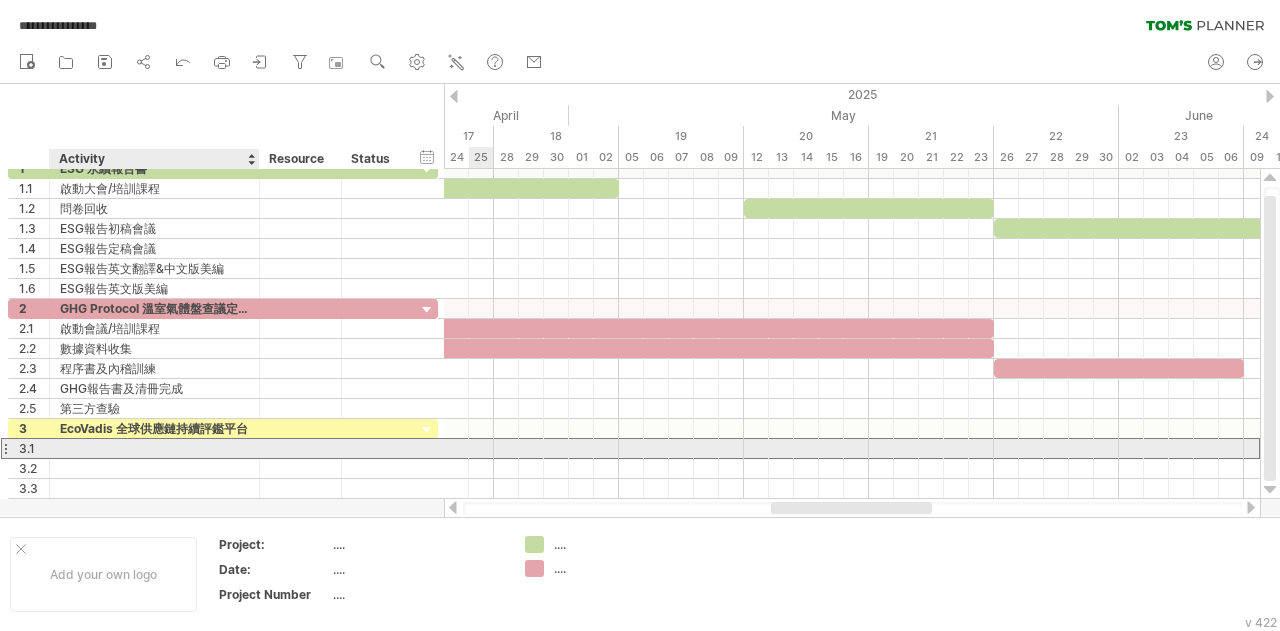 click at bounding box center (154, 448) 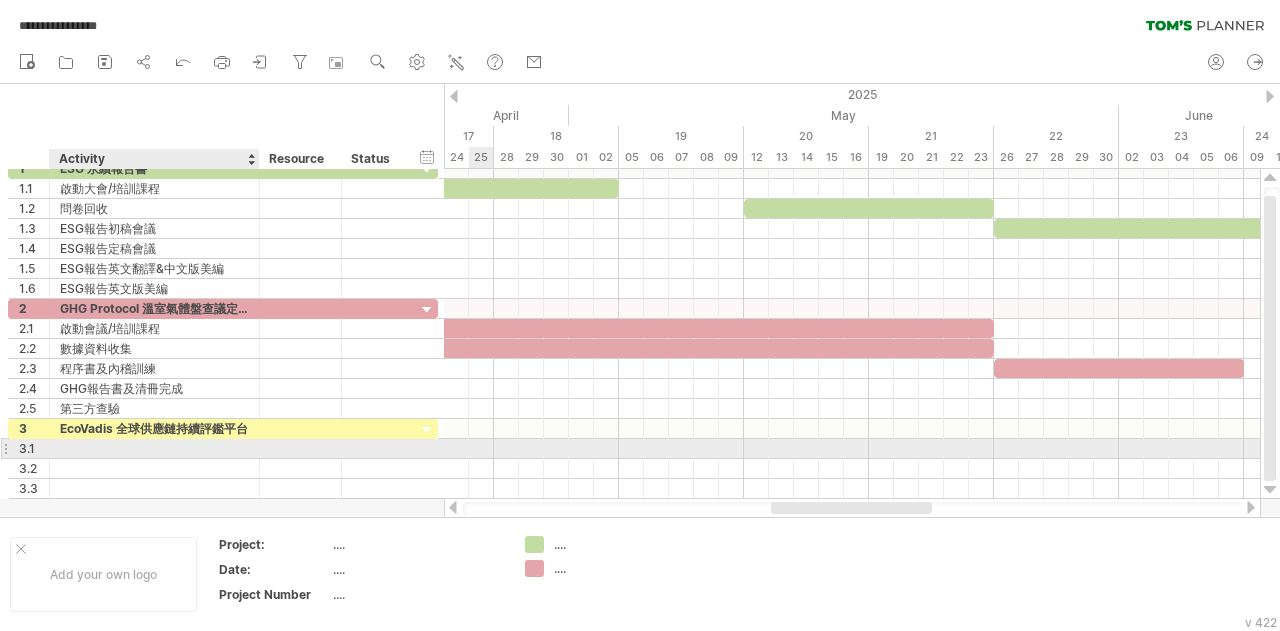 paste on "******" 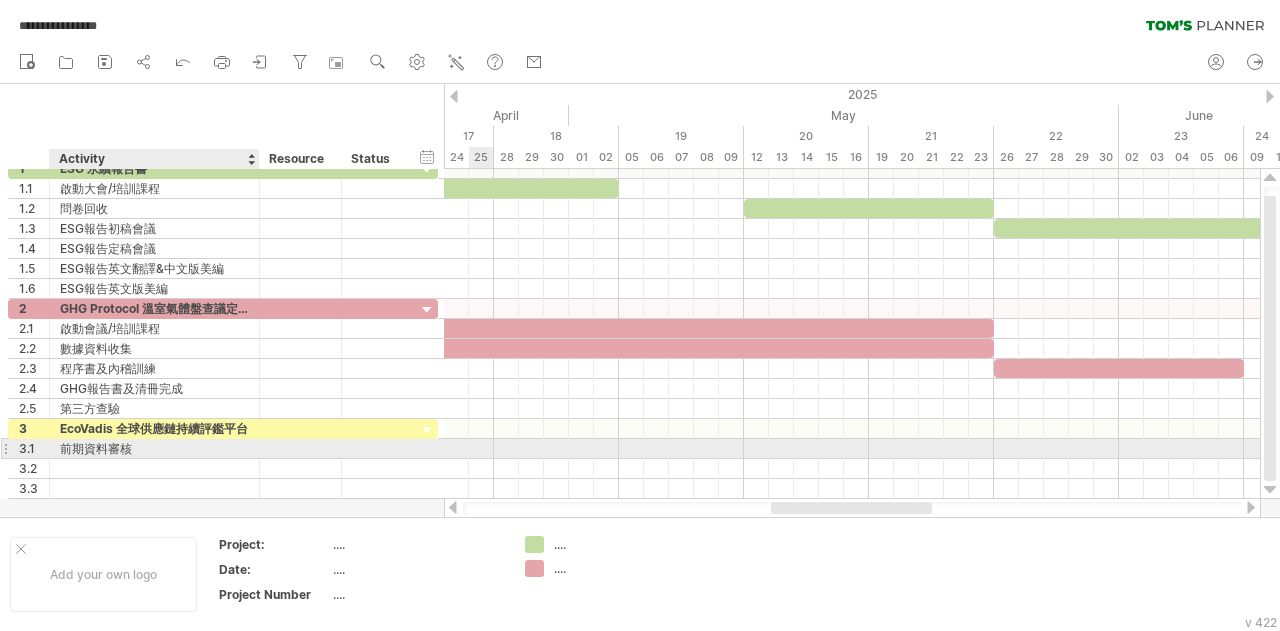 click on "前期資料審核" at bounding box center (154, 448) 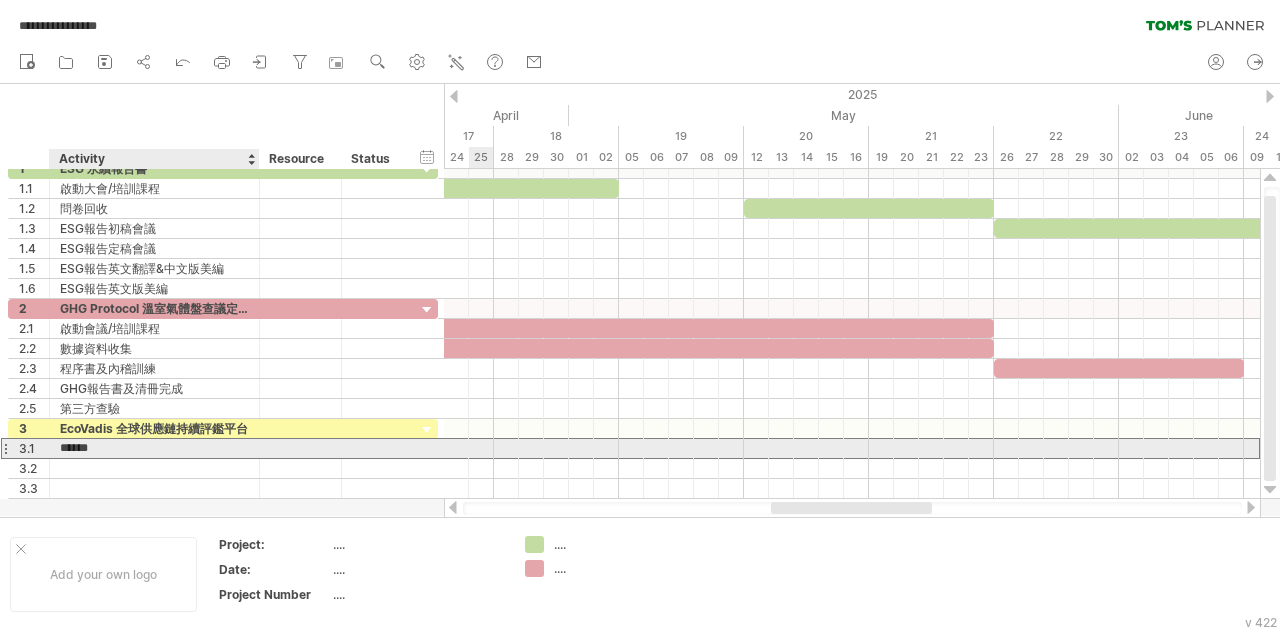 type on "*****" 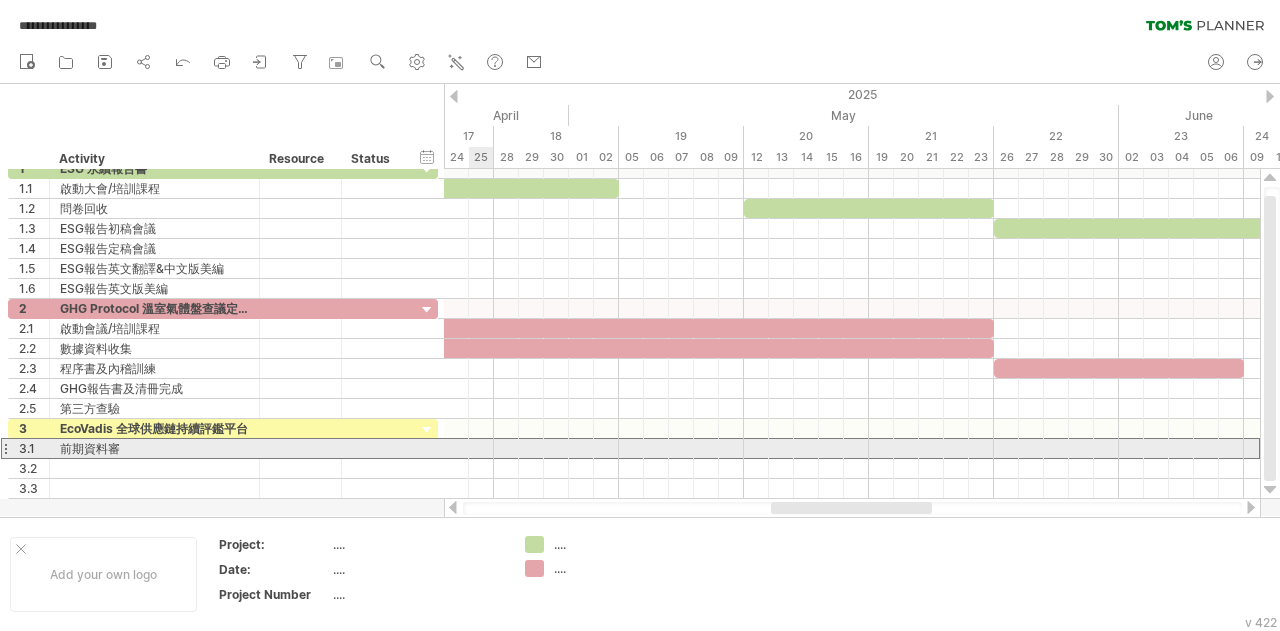 click at bounding box center [5, 448] 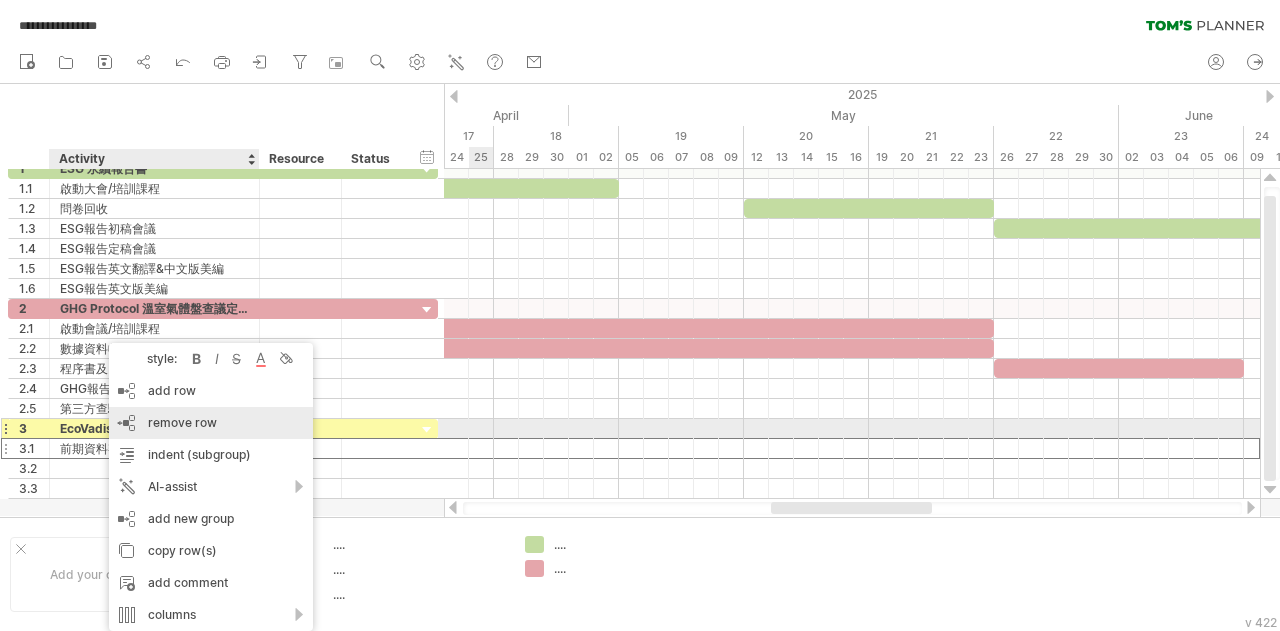 click on "remove row remove selected rows" at bounding box center (211, 423) 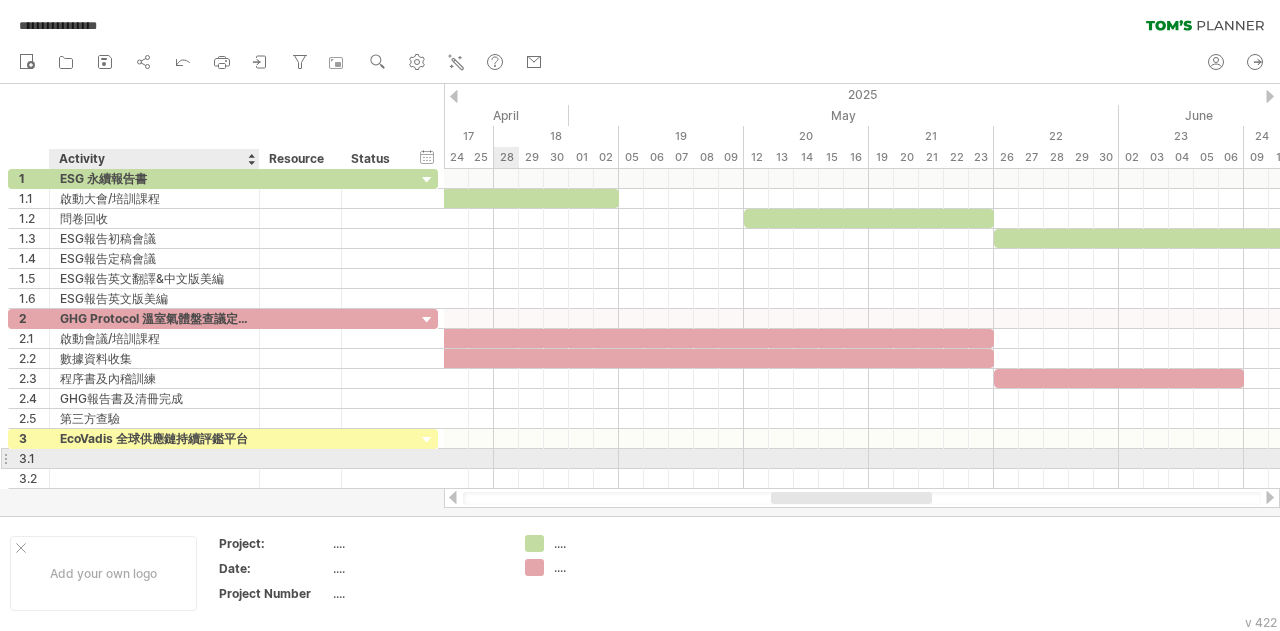 click at bounding box center [154, 458] 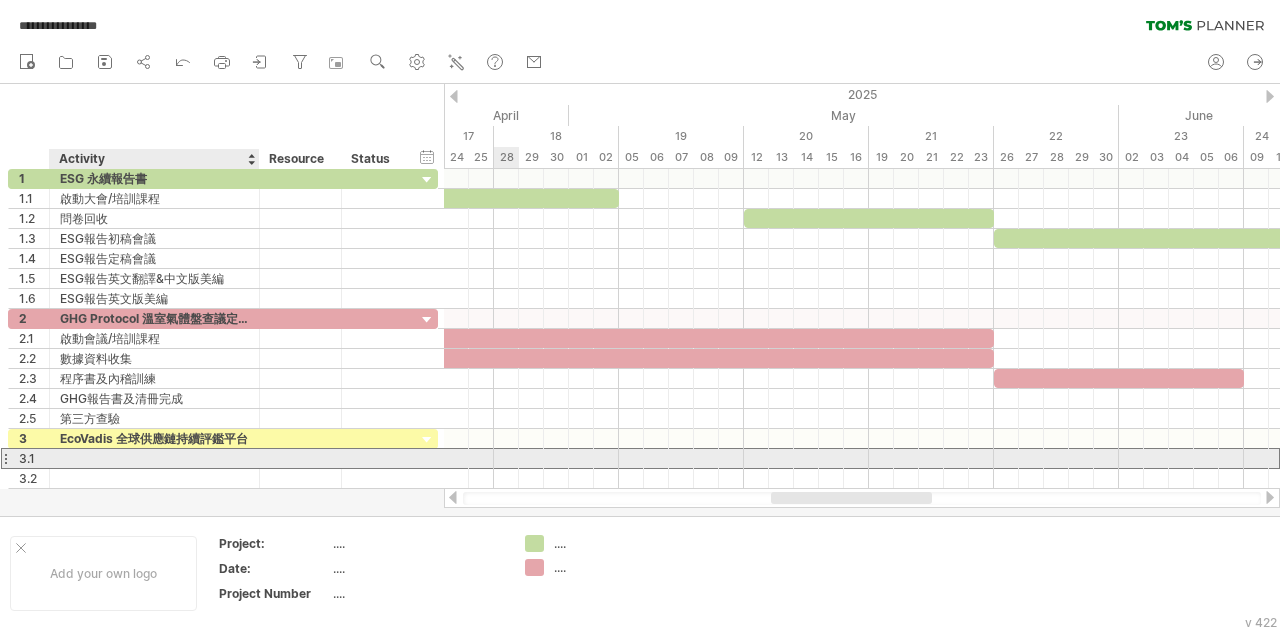 paste on "****" 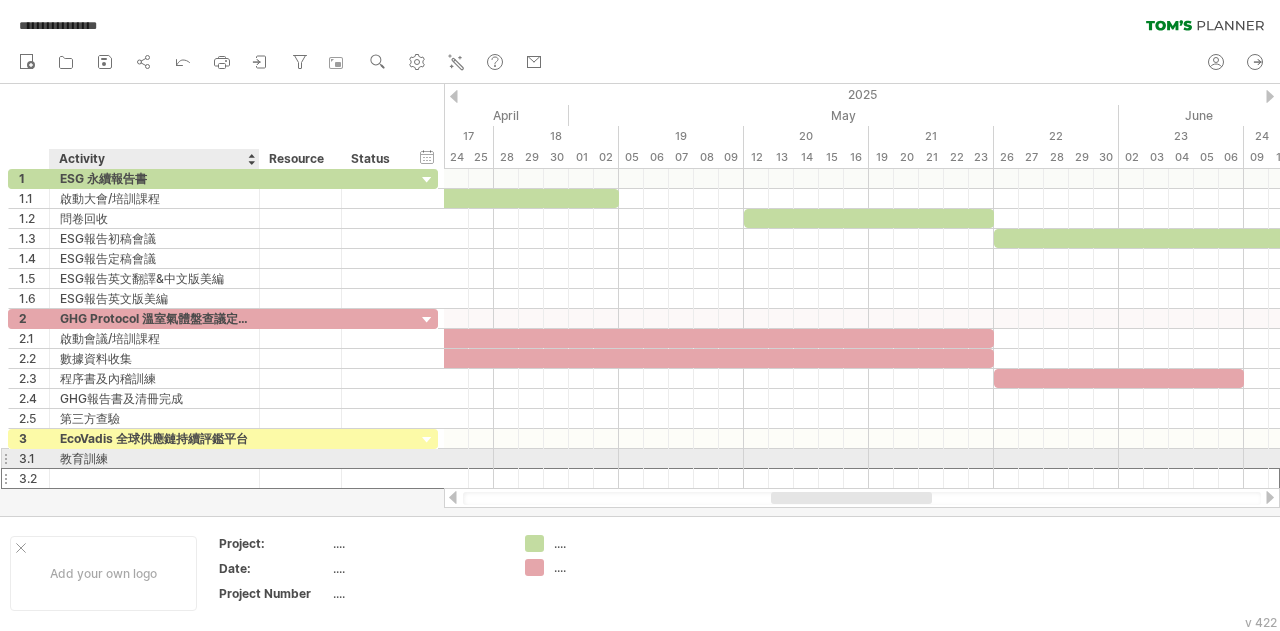 click at bounding box center (154, 478) 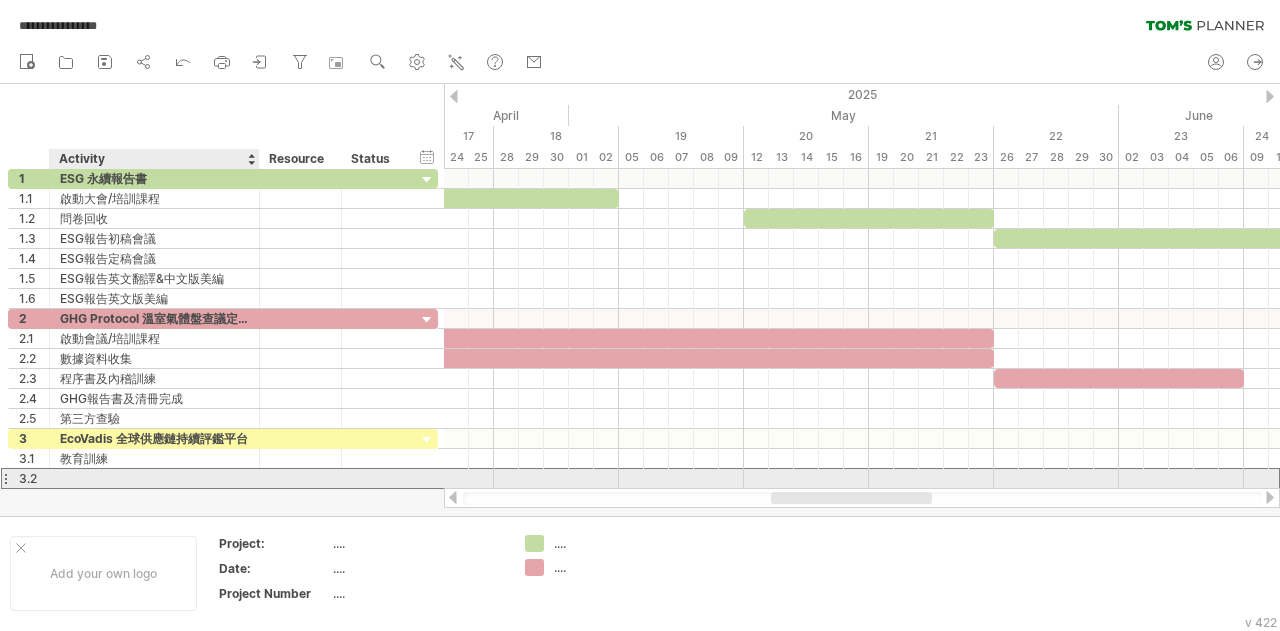 paste on "*********" 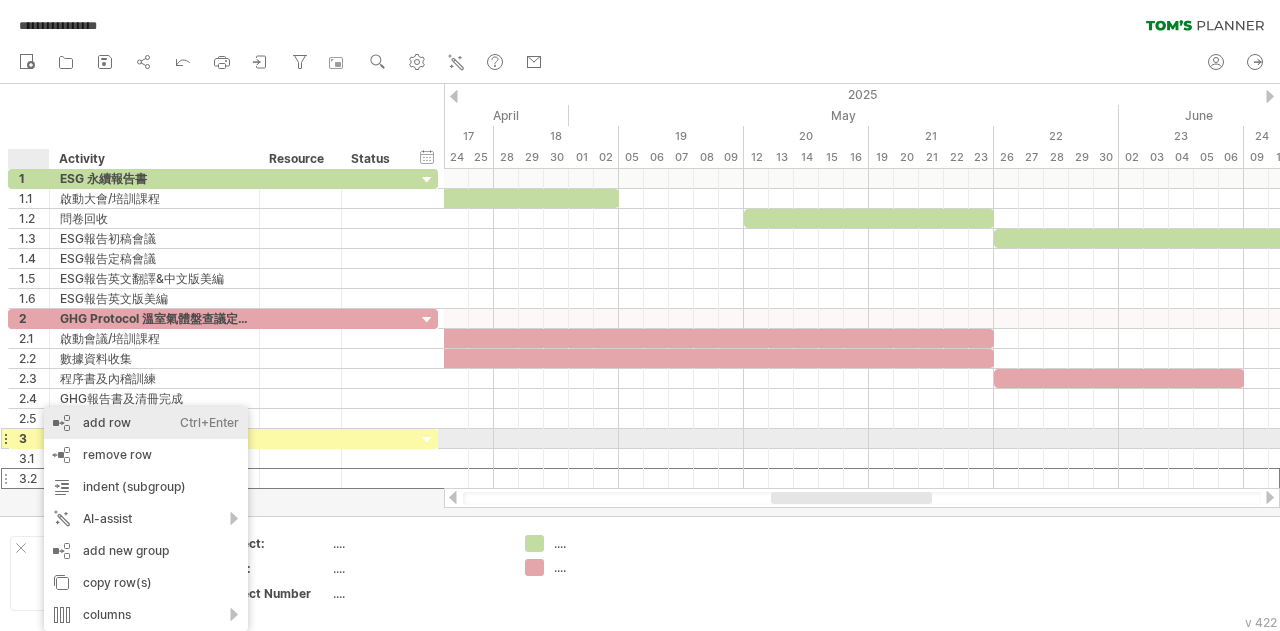 click on "add row Ctrl+Enter Cmd+Enter" at bounding box center [146, 423] 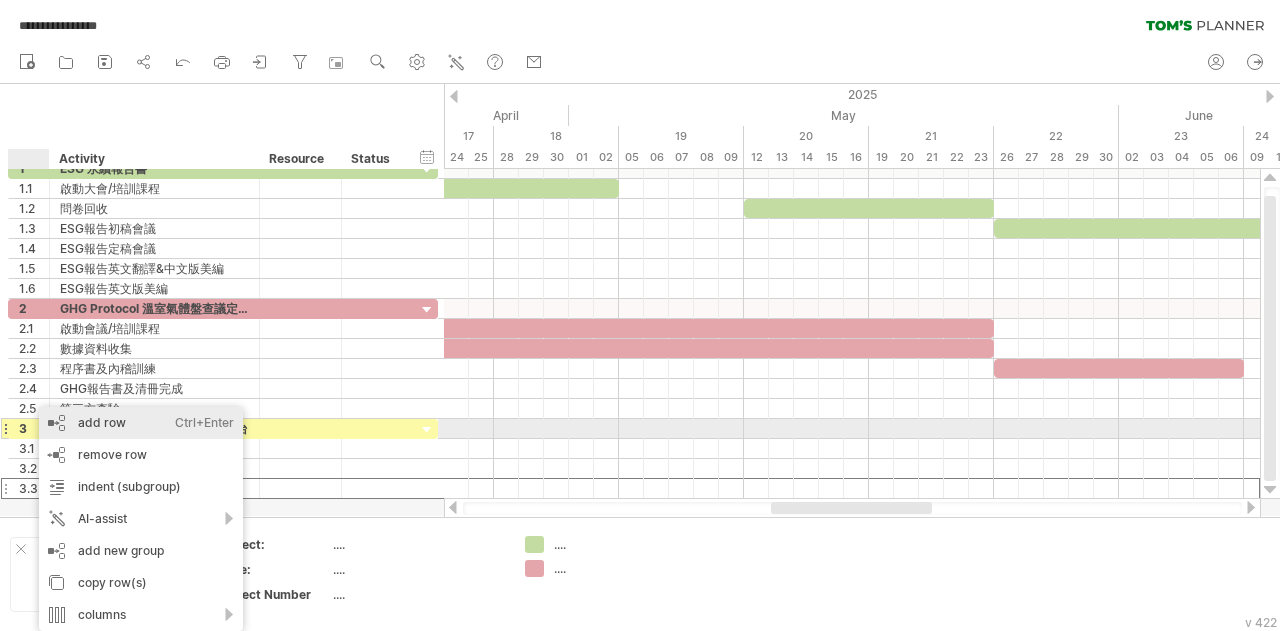 click on "add row Ctrl+Enter Cmd+Enter" at bounding box center [141, 423] 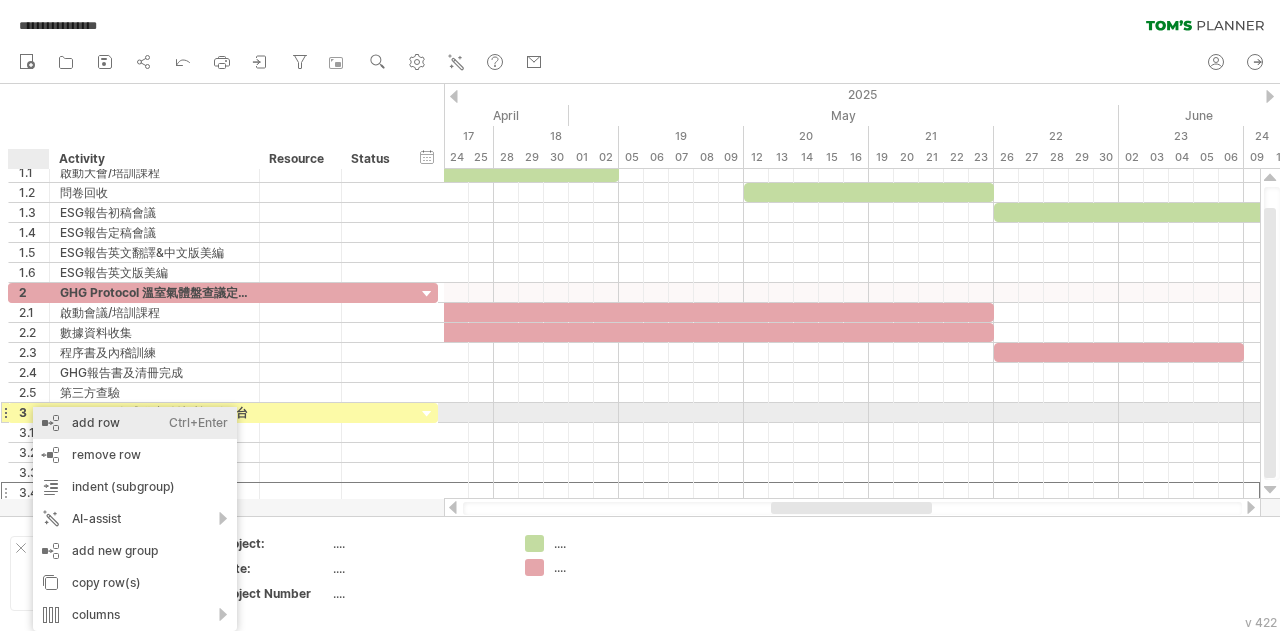 click on "add row Ctrl+Enter Cmd+Enter" at bounding box center (135, 423) 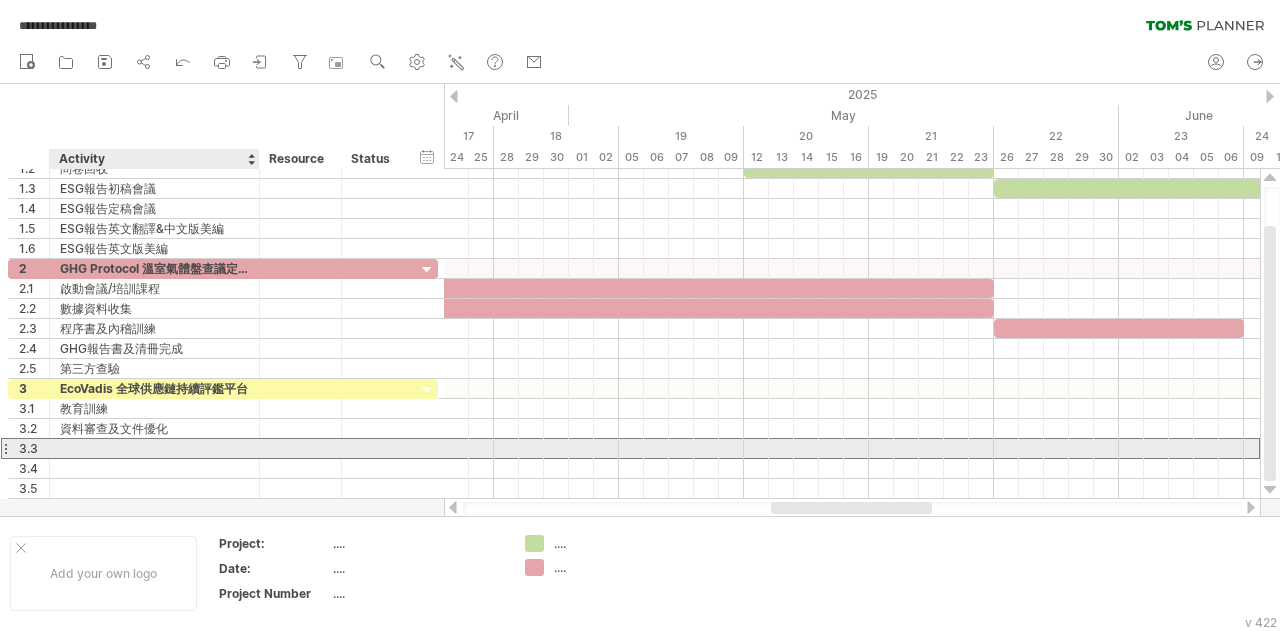 click at bounding box center [154, 448] 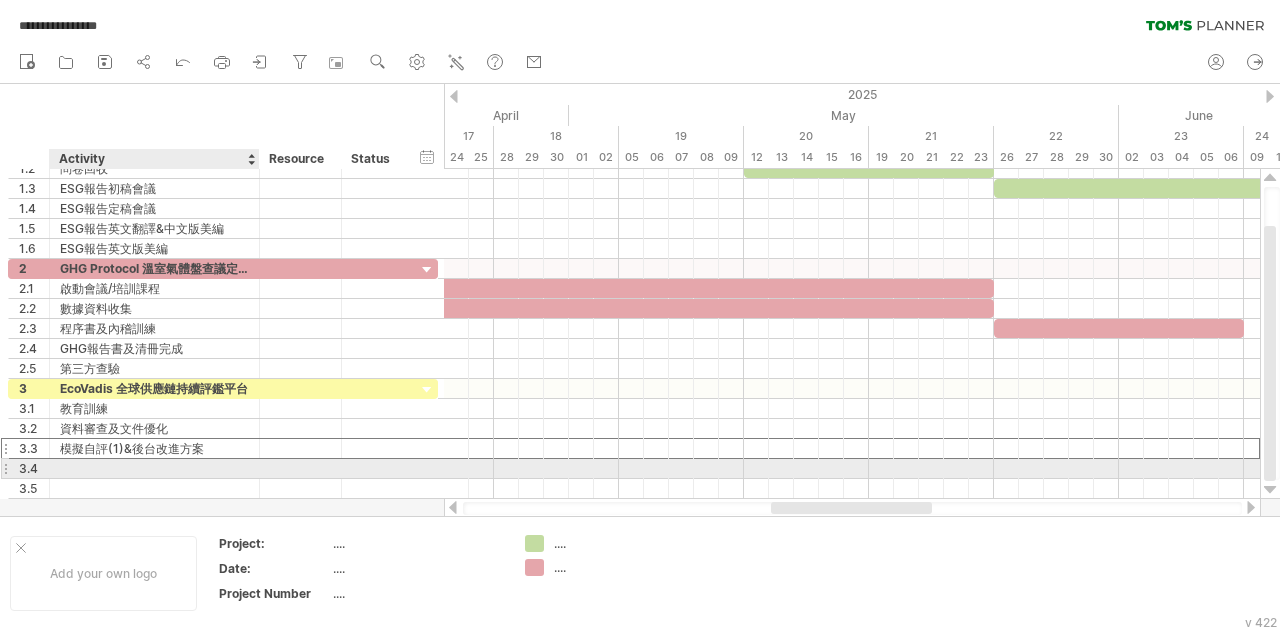 click at bounding box center [154, 468] 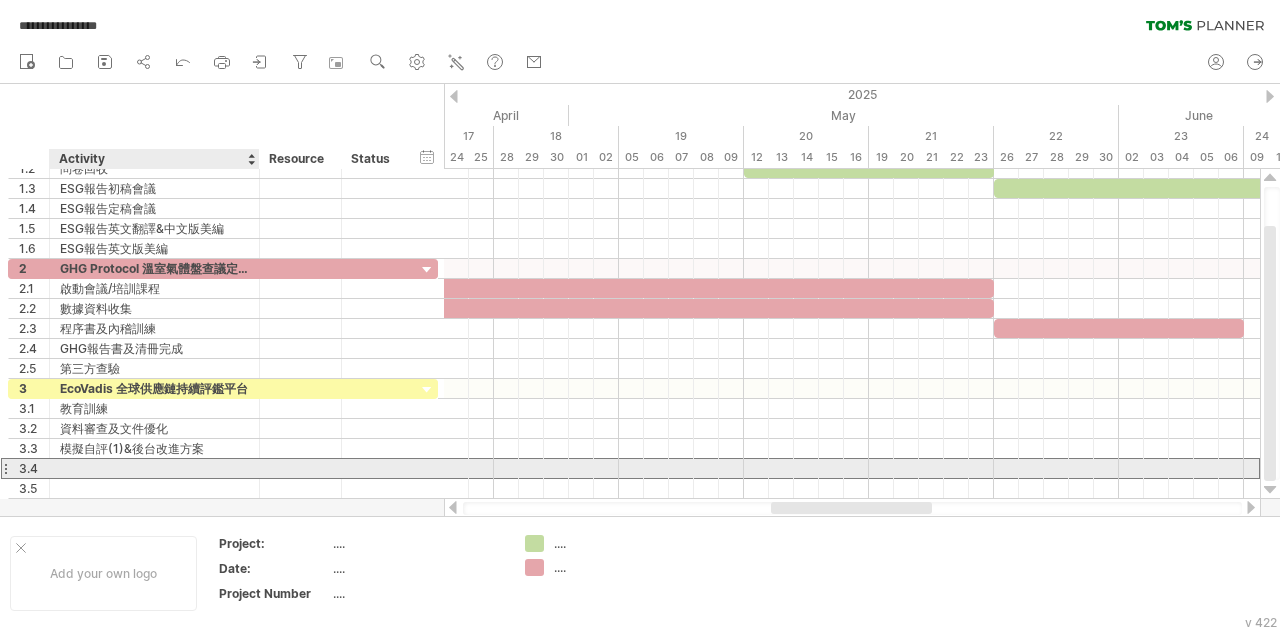 paste on "**********" 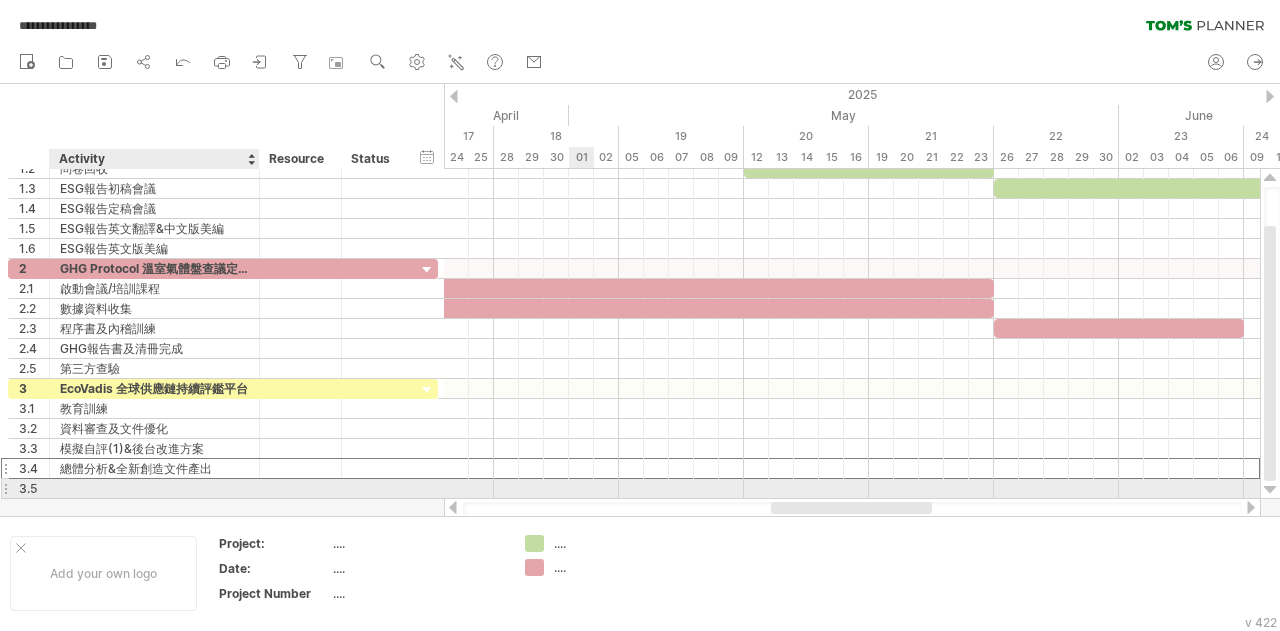 click at bounding box center [154, 488] 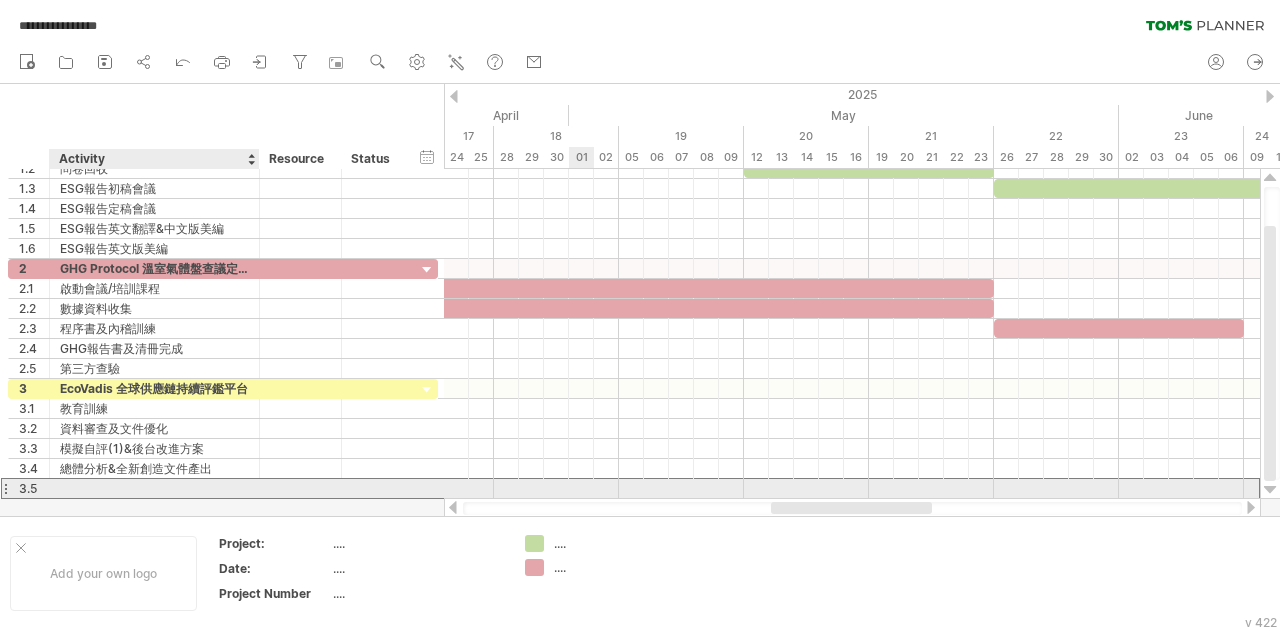 paste on "**********" 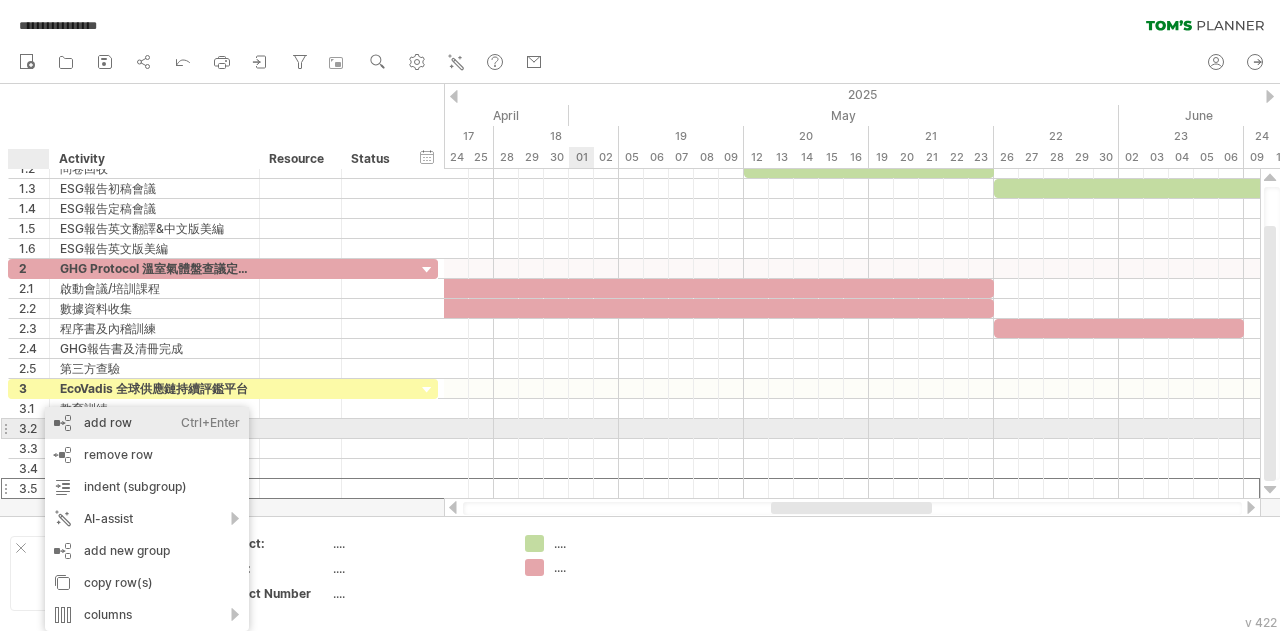 click on "add row Ctrl+Enter Cmd+Enter" at bounding box center (147, 423) 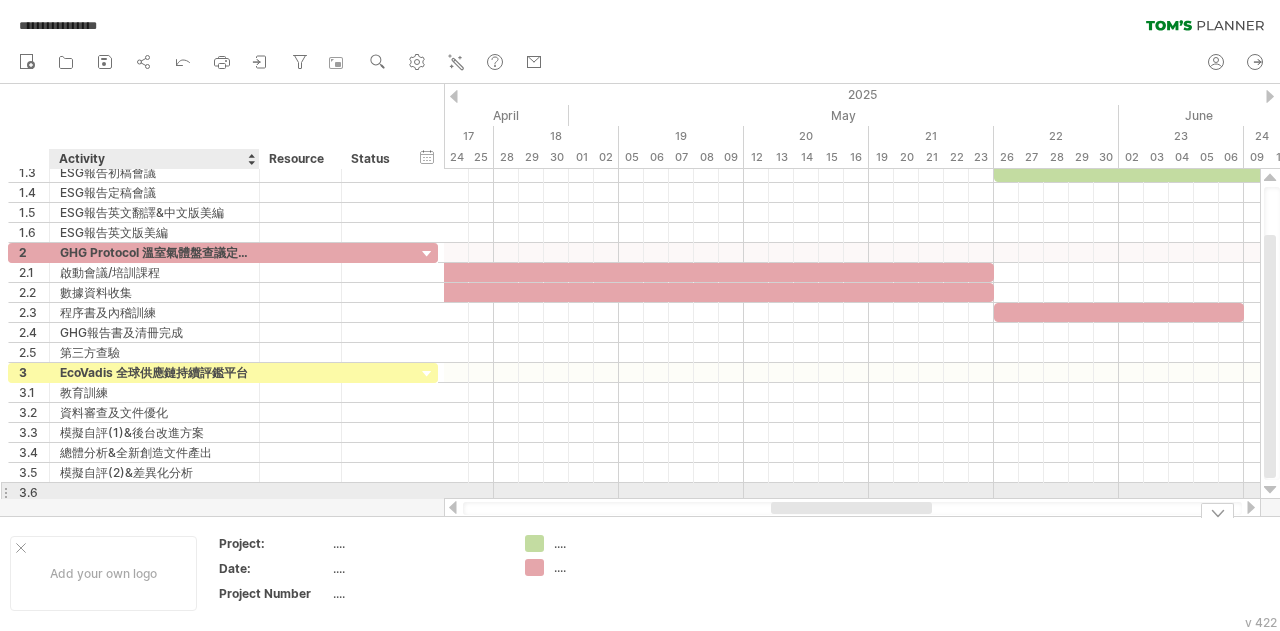 click at bounding box center [154, 492] 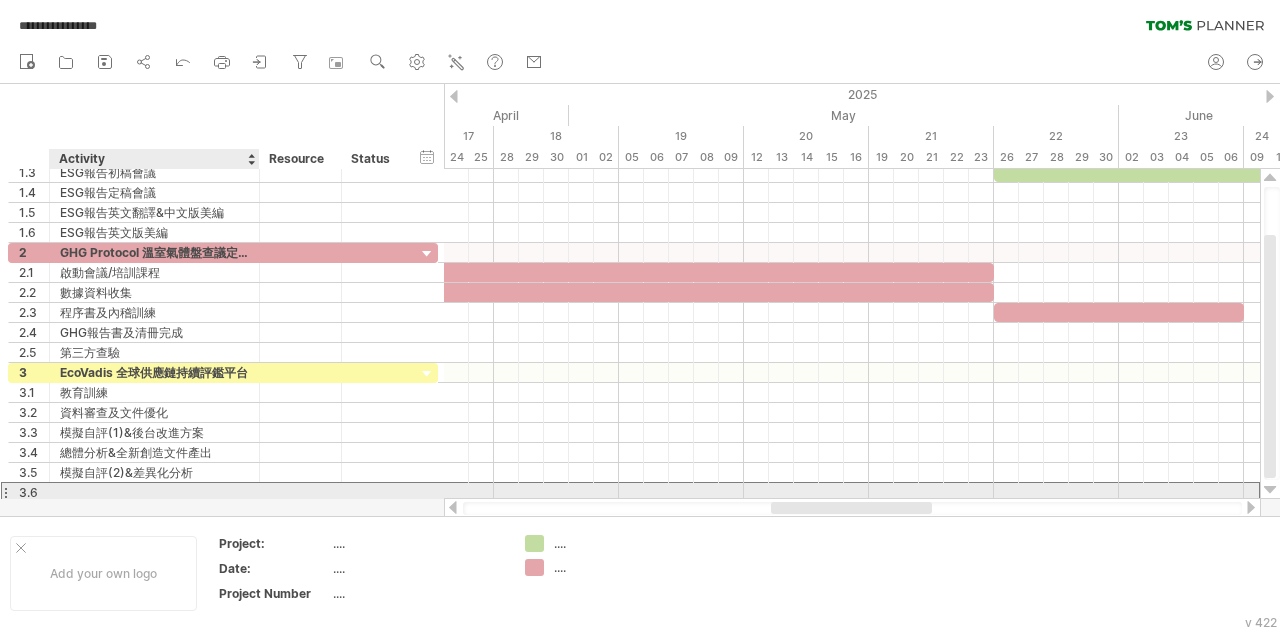 paste on "******" 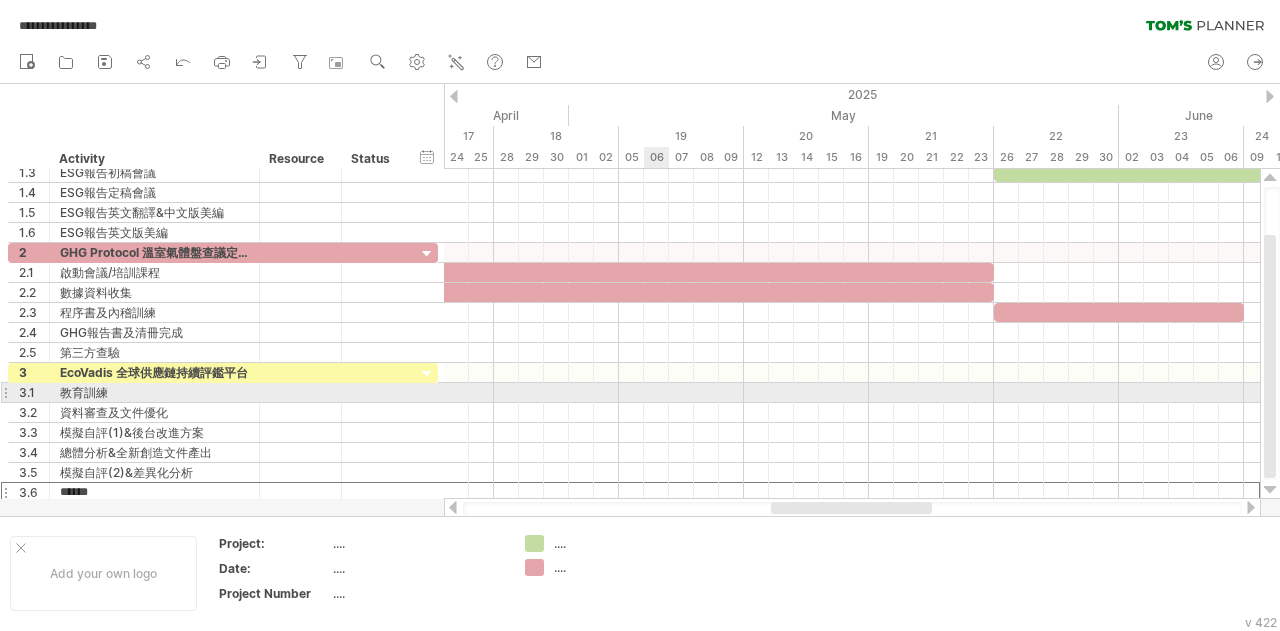 click at bounding box center (852, 413) 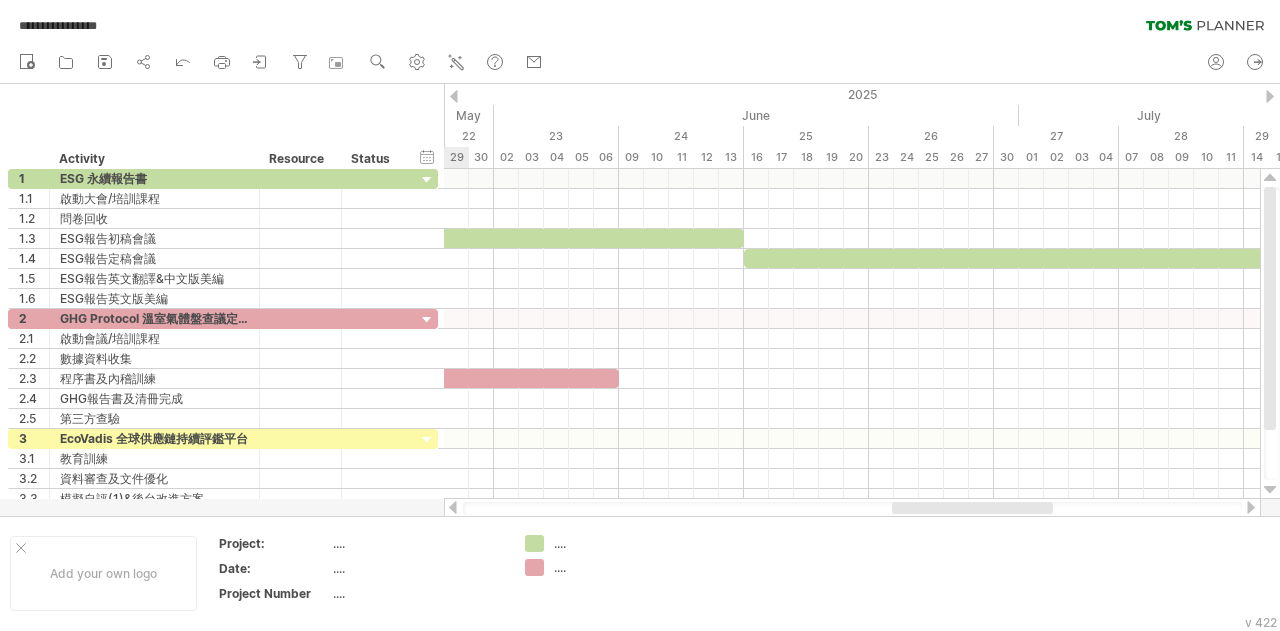 drag, startPoint x: 848, startPoint y: 506, endPoint x: 969, endPoint y: 508, distance: 121.016525 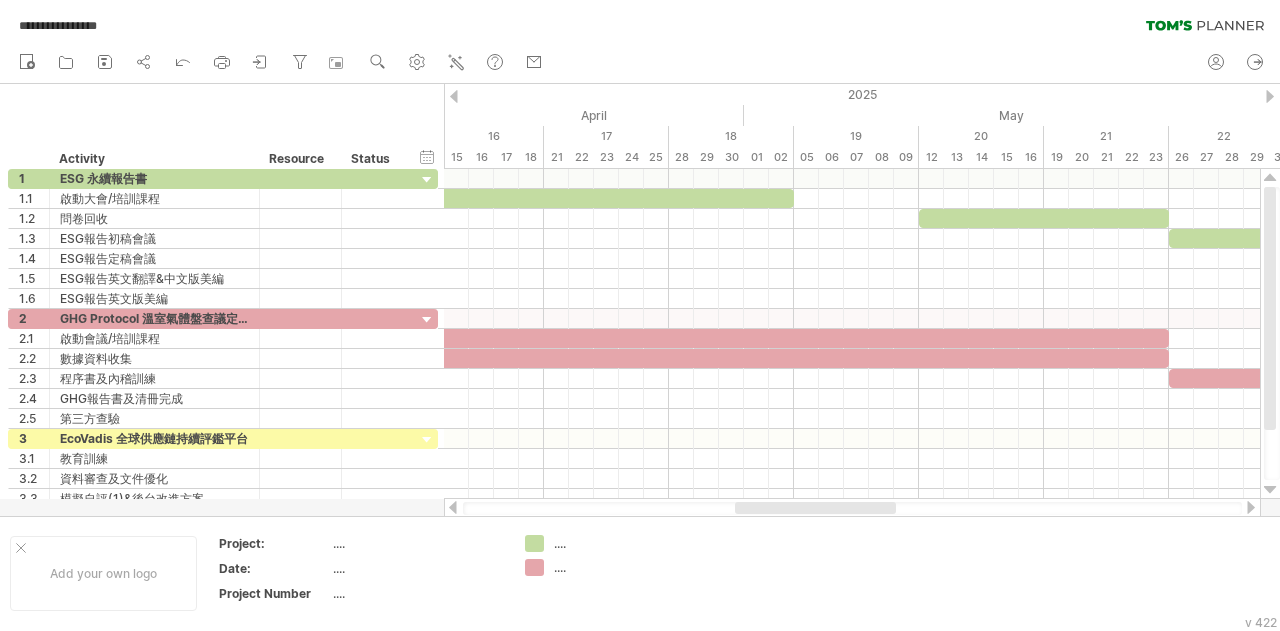 drag, startPoint x: 959, startPoint y: 510, endPoint x: 803, endPoint y: 509, distance: 156.0032 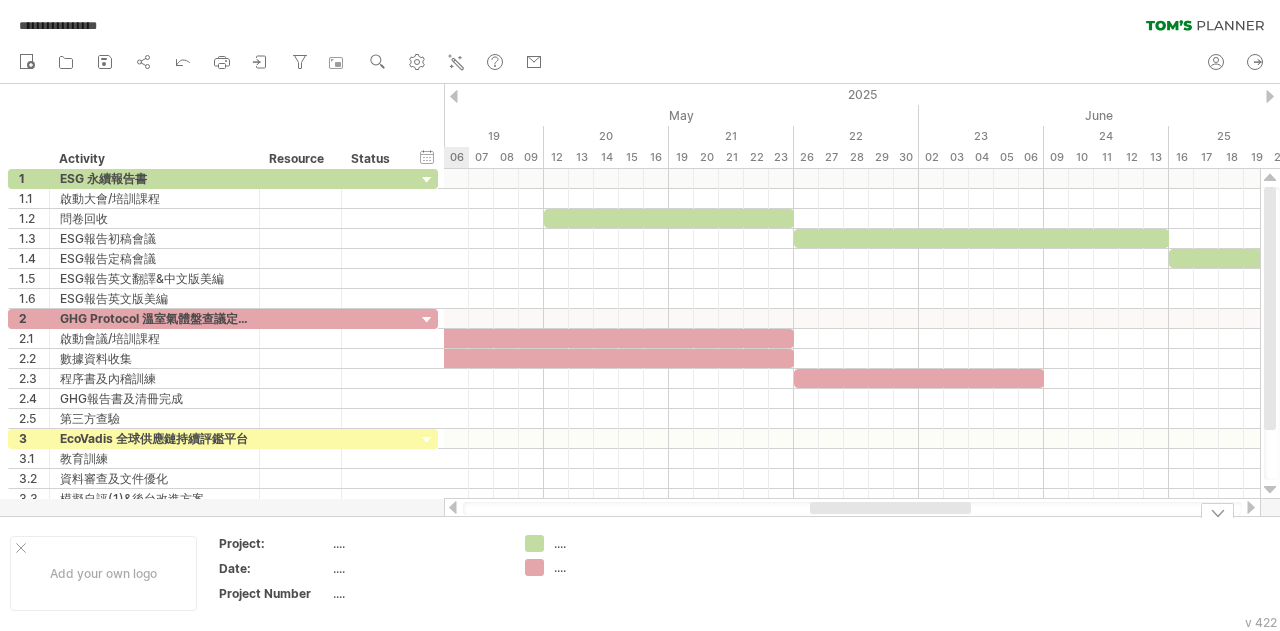 drag, startPoint x: 793, startPoint y: 509, endPoint x: 866, endPoint y: 541, distance: 79.70571 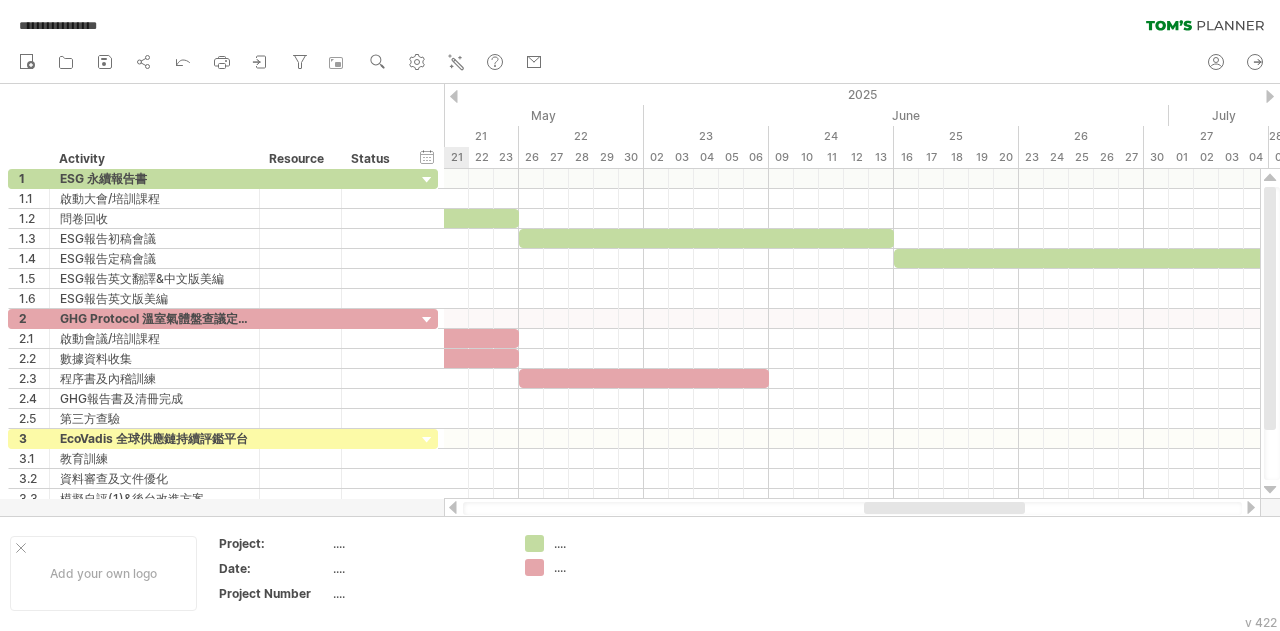 drag, startPoint x: 921, startPoint y: 511, endPoint x: 976, endPoint y: 509, distance: 55.03635 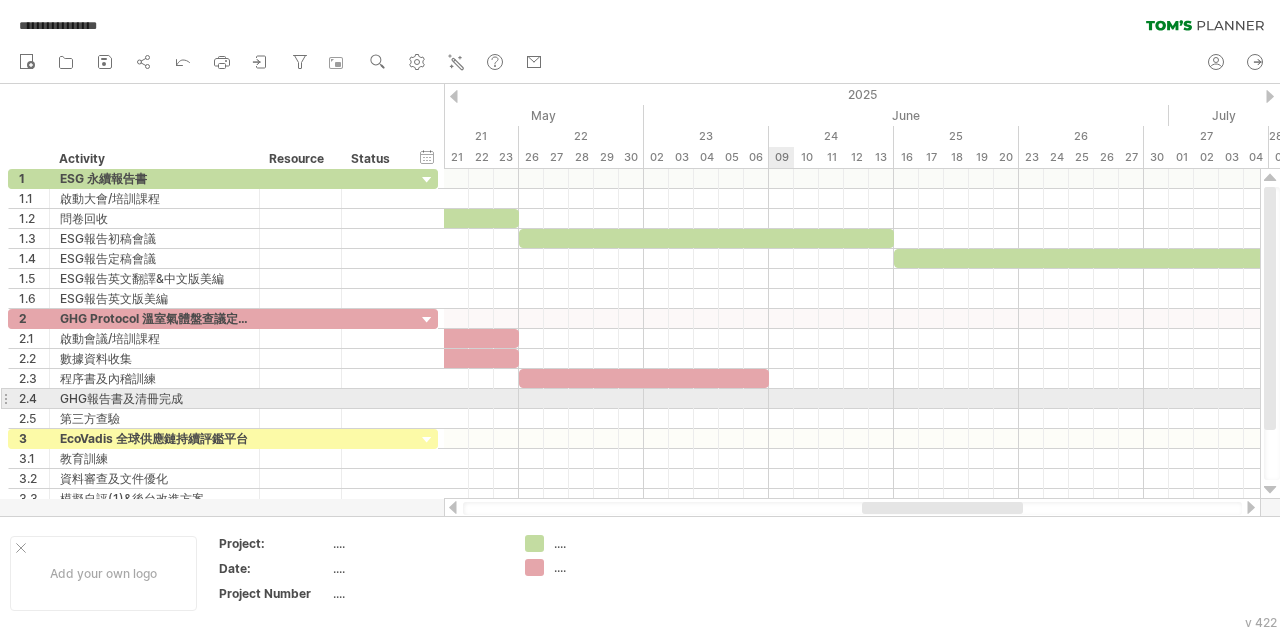 click at bounding box center [852, 399] 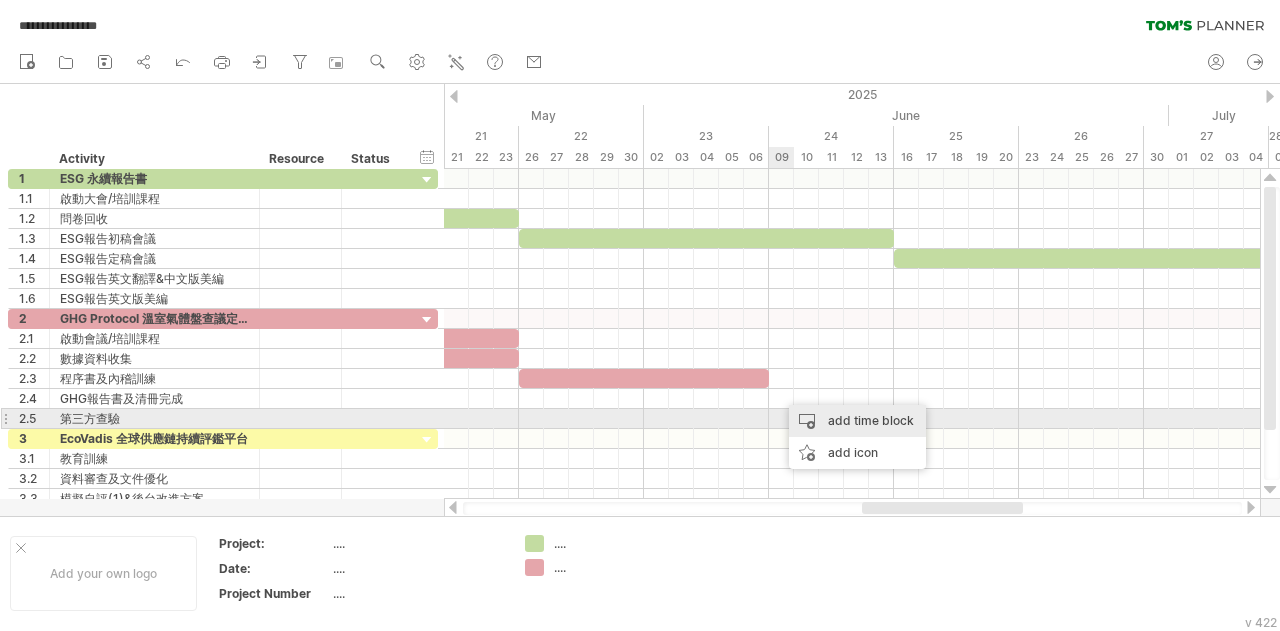 click on "add time block" at bounding box center (857, 421) 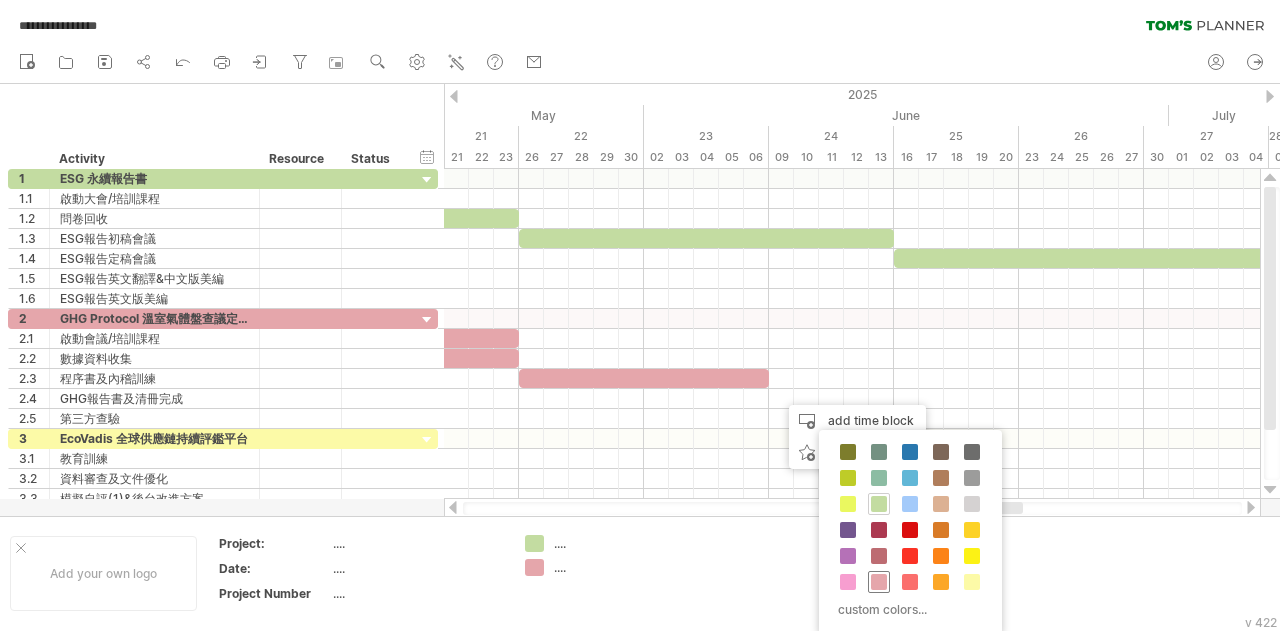click at bounding box center (879, 582) 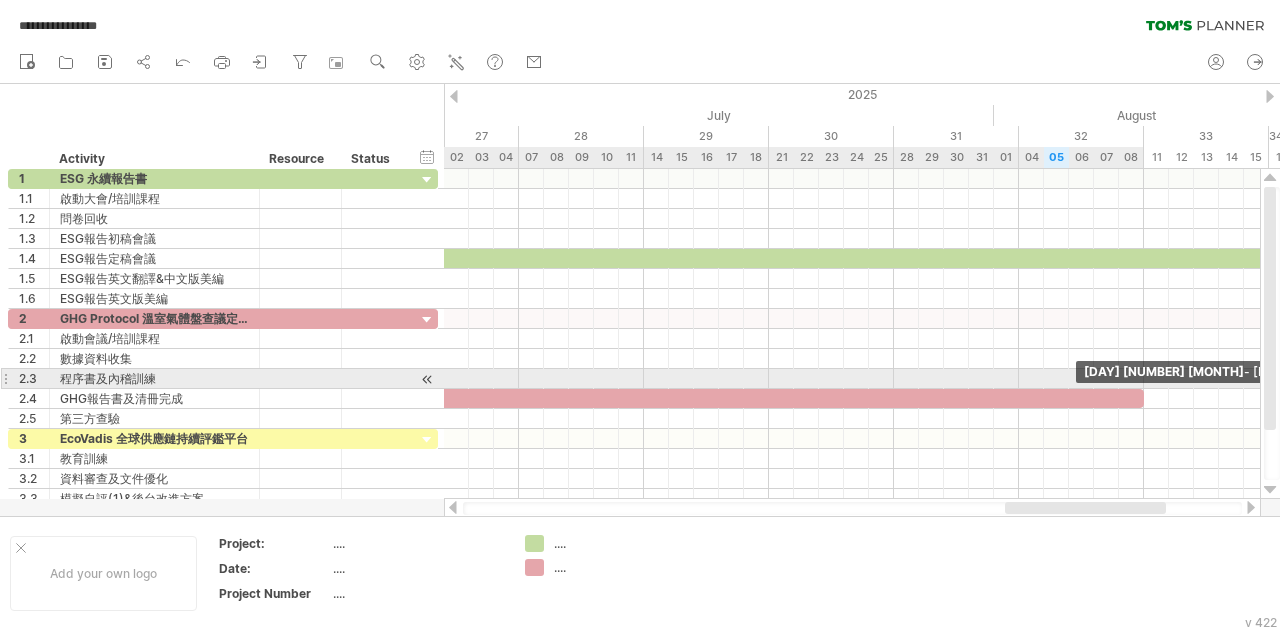 drag, startPoint x: 804, startPoint y: 390, endPoint x: 1141, endPoint y: 369, distance: 337.65366 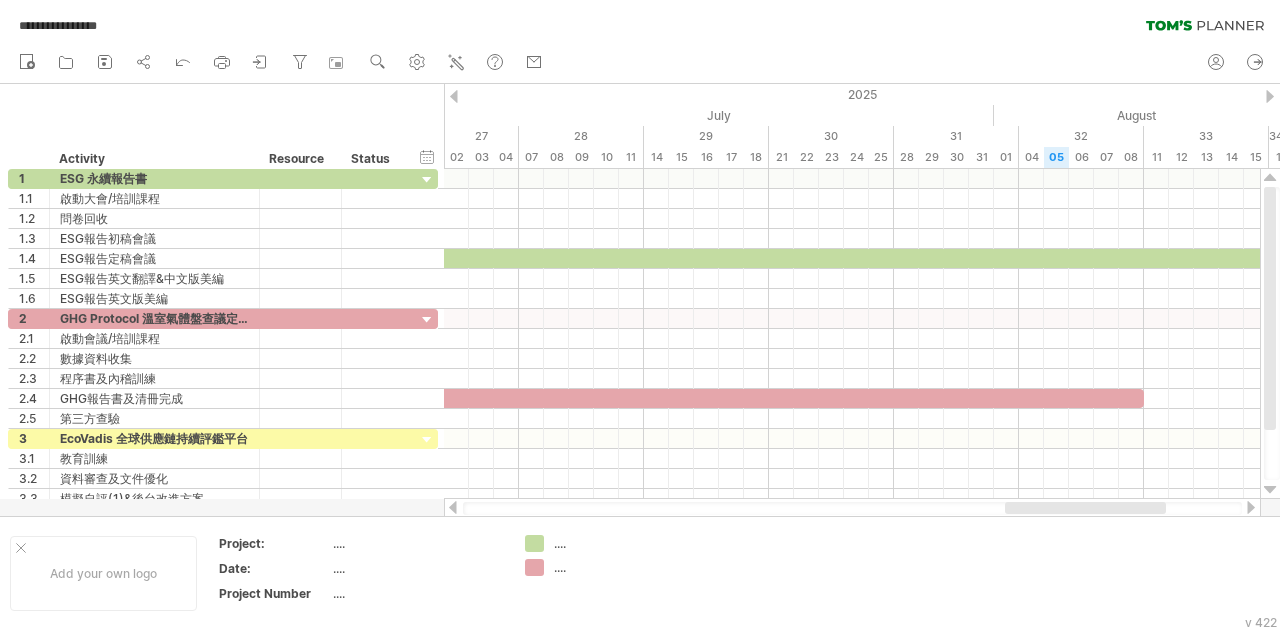 click at bounding box center (1085, 508) 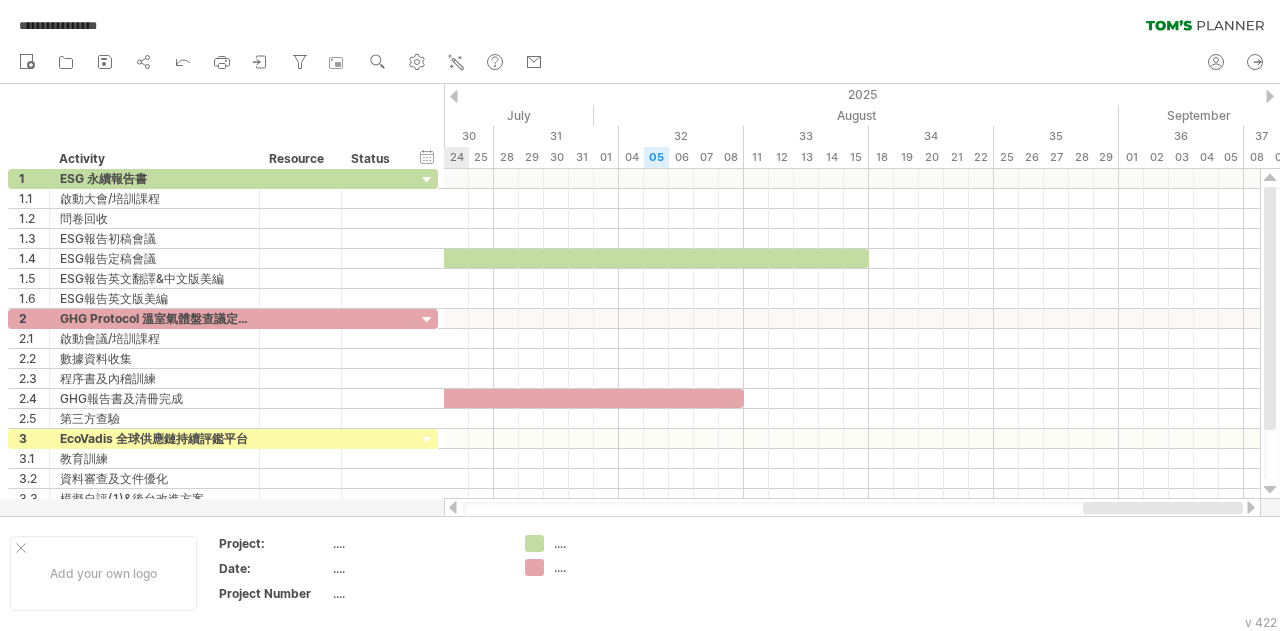 drag, startPoint x: 1094, startPoint y: 505, endPoint x: 1183, endPoint y: 505, distance: 89 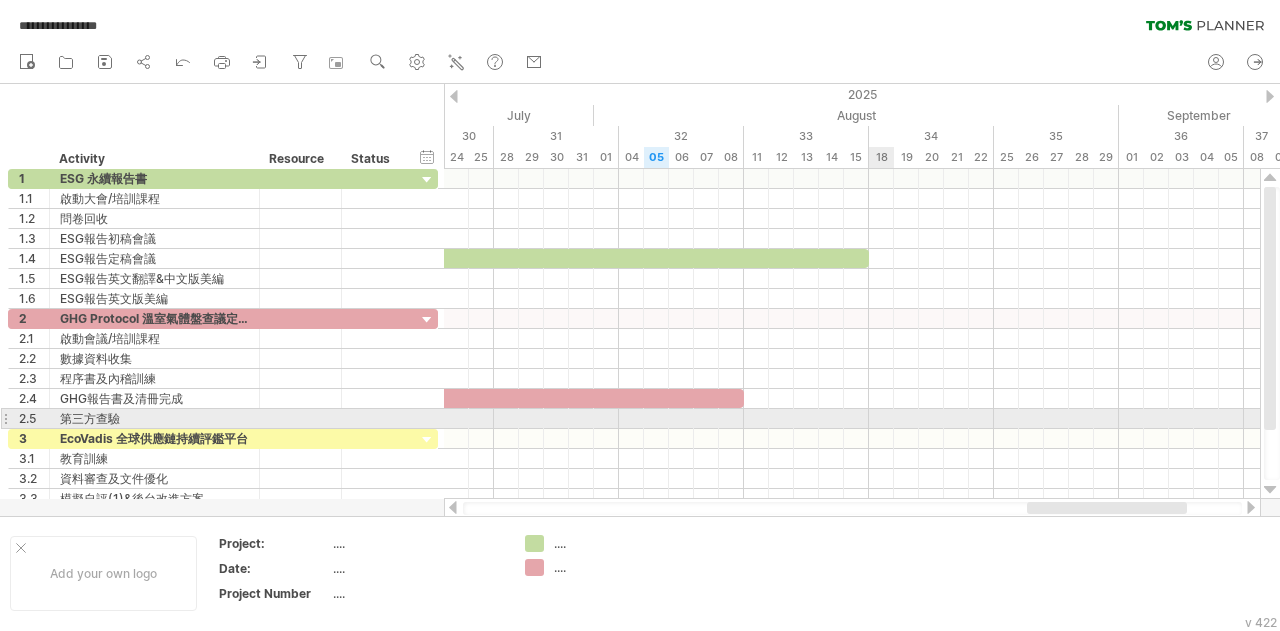 click at bounding box center (852, 419) 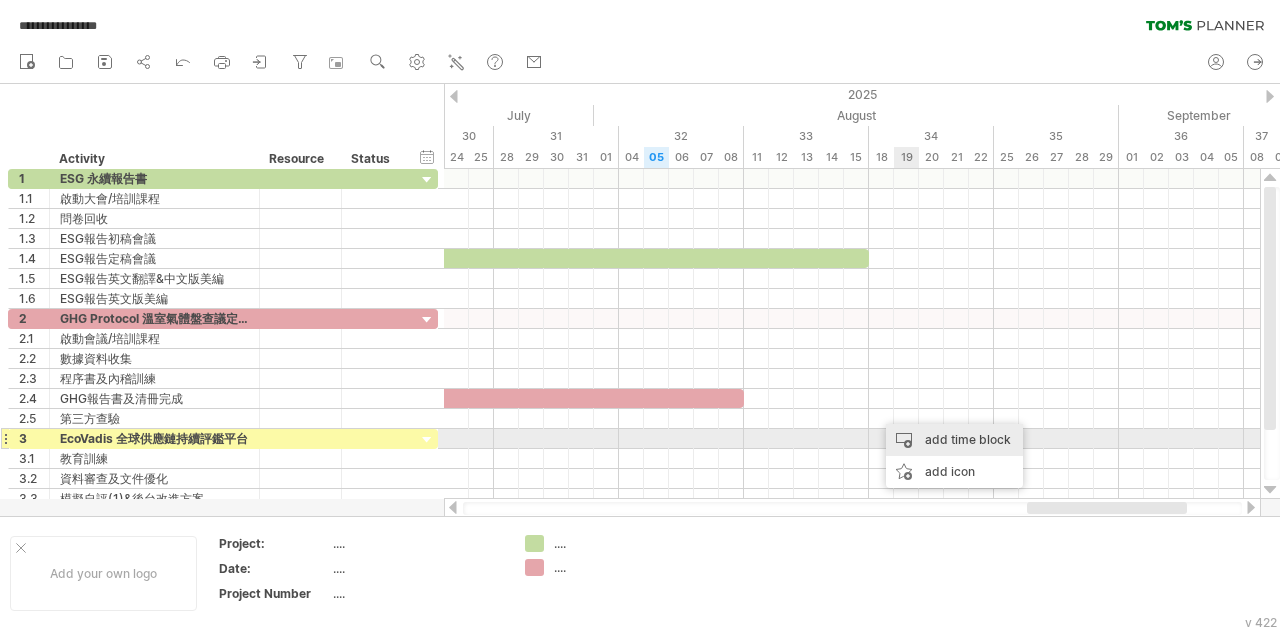click on "add time block" at bounding box center (954, 440) 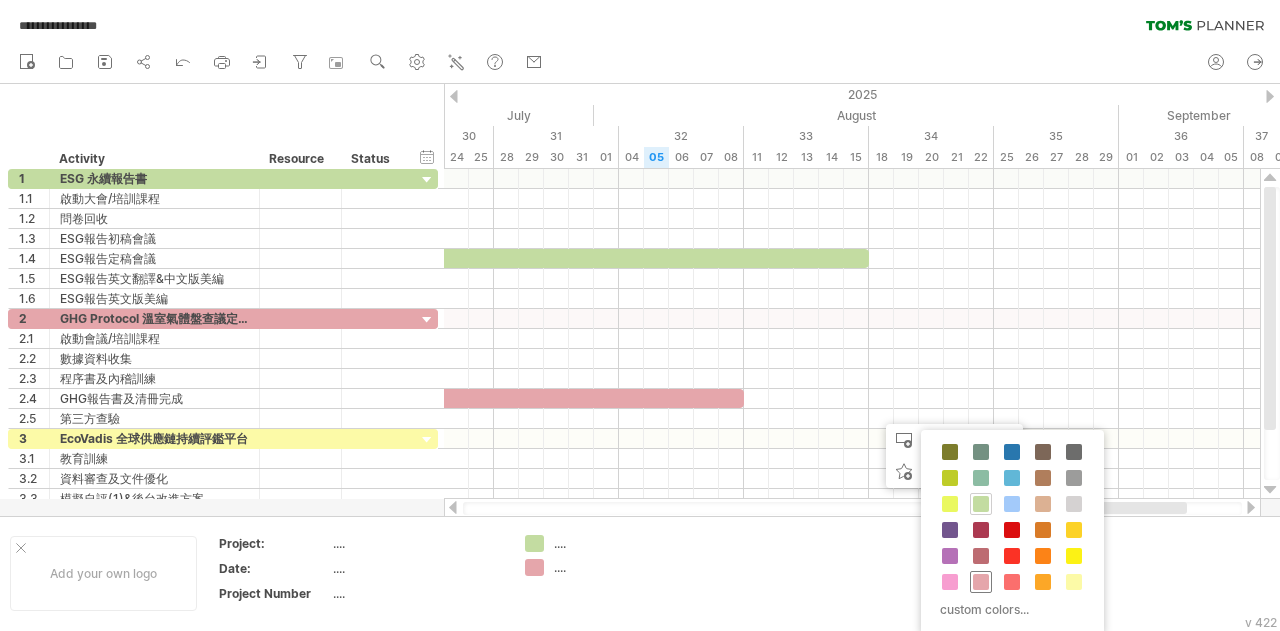 click at bounding box center [981, 582] 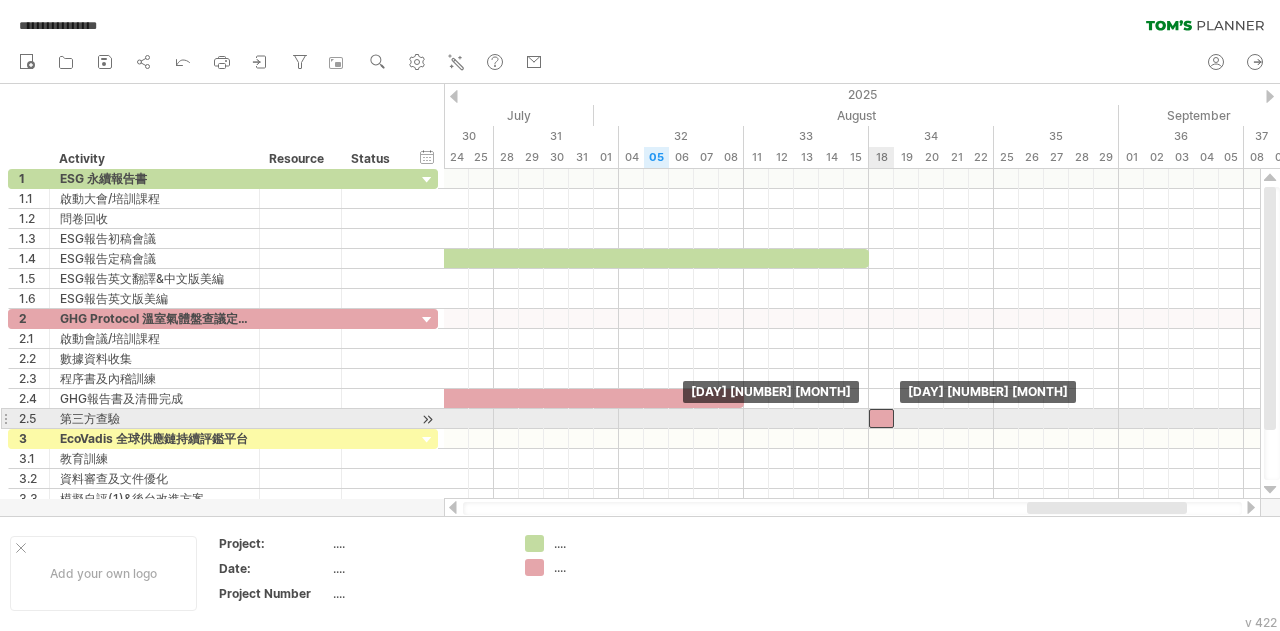 click at bounding box center (881, 418) 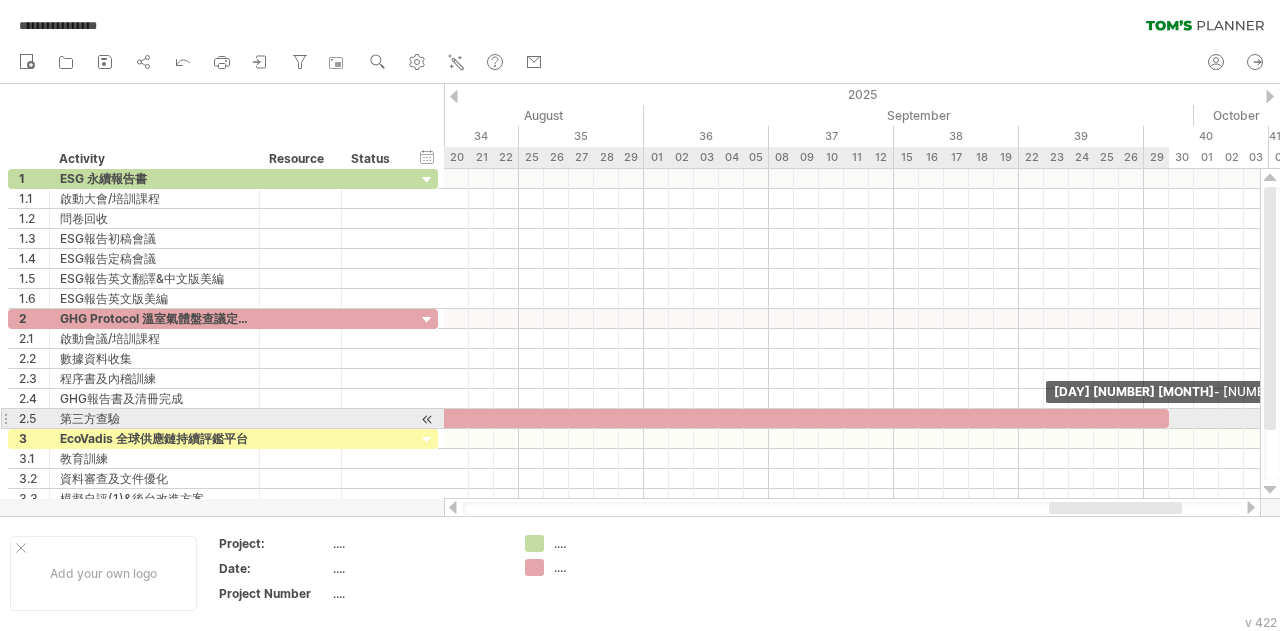 drag, startPoint x: 896, startPoint y: 411, endPoint x: 1170, endPoint y: 416, distance: 274.04562 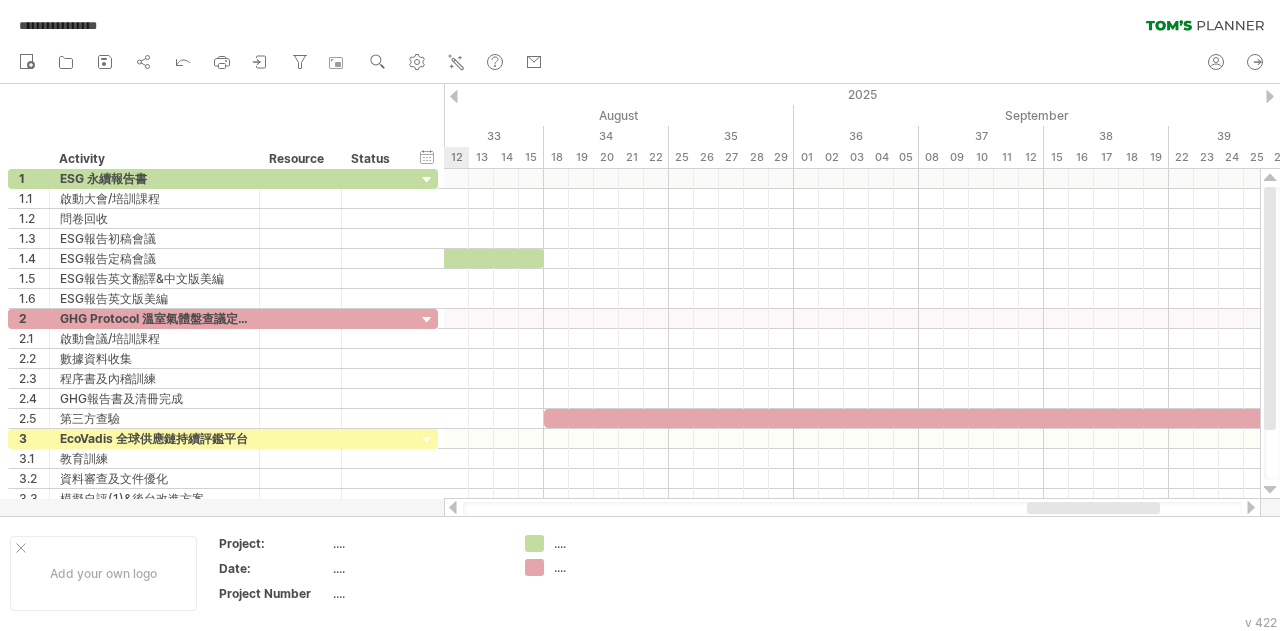 drag, startPoint x: 1106, startPoint y: 513, endPoint x: 1084, endPoint y: 502, distance: 24.596748 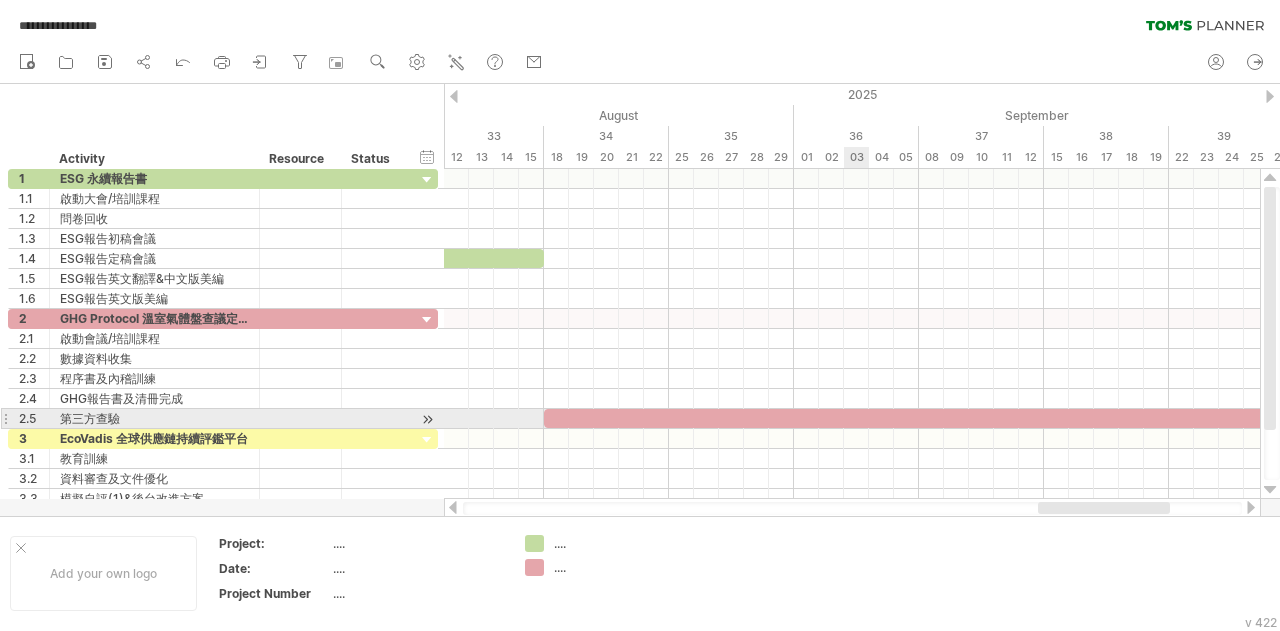 click at bounding box center (852, 439) 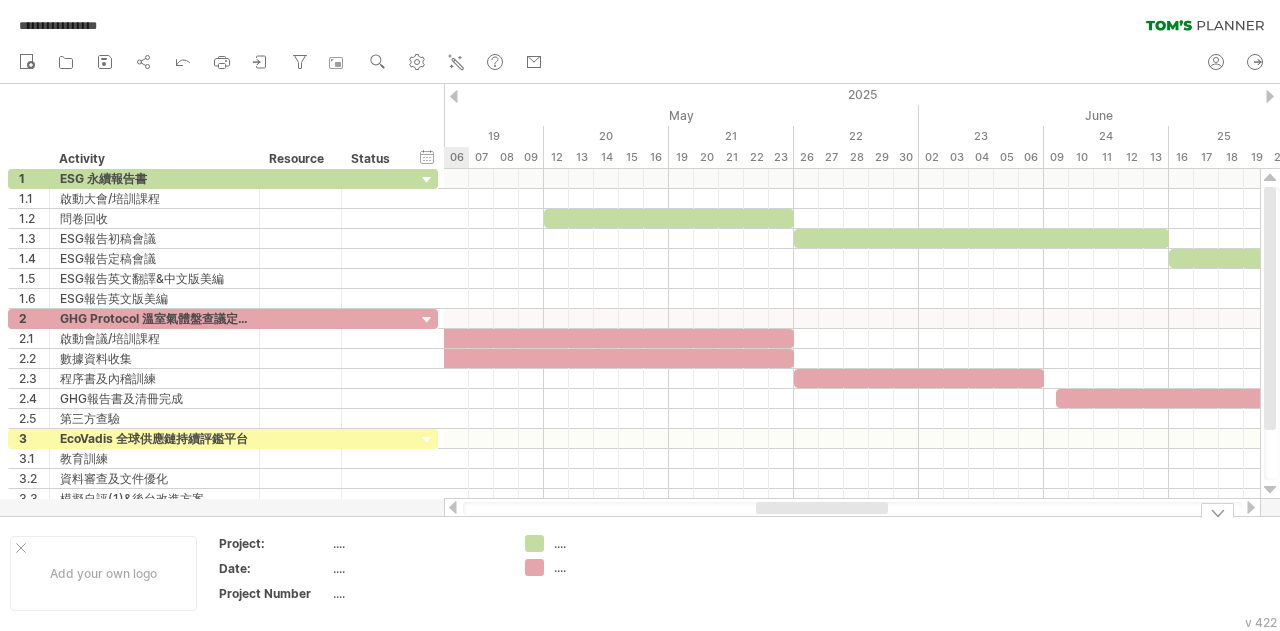 drag, startPoint x: 1096, startPoint y: 509, endPoint x: 814, endPoint y: 527, distance: 282.57388 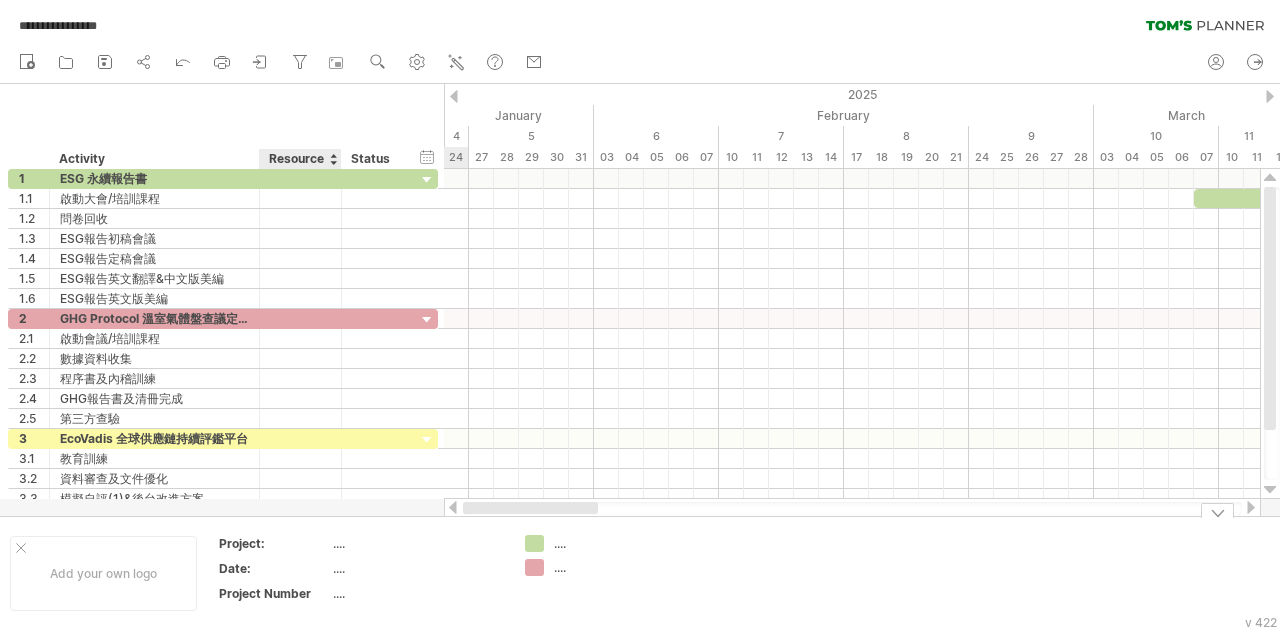 drag, startPoint x: 809, startPoint y: 509, endPoint x: 340, endPoint y: 515, distance: 469.0384 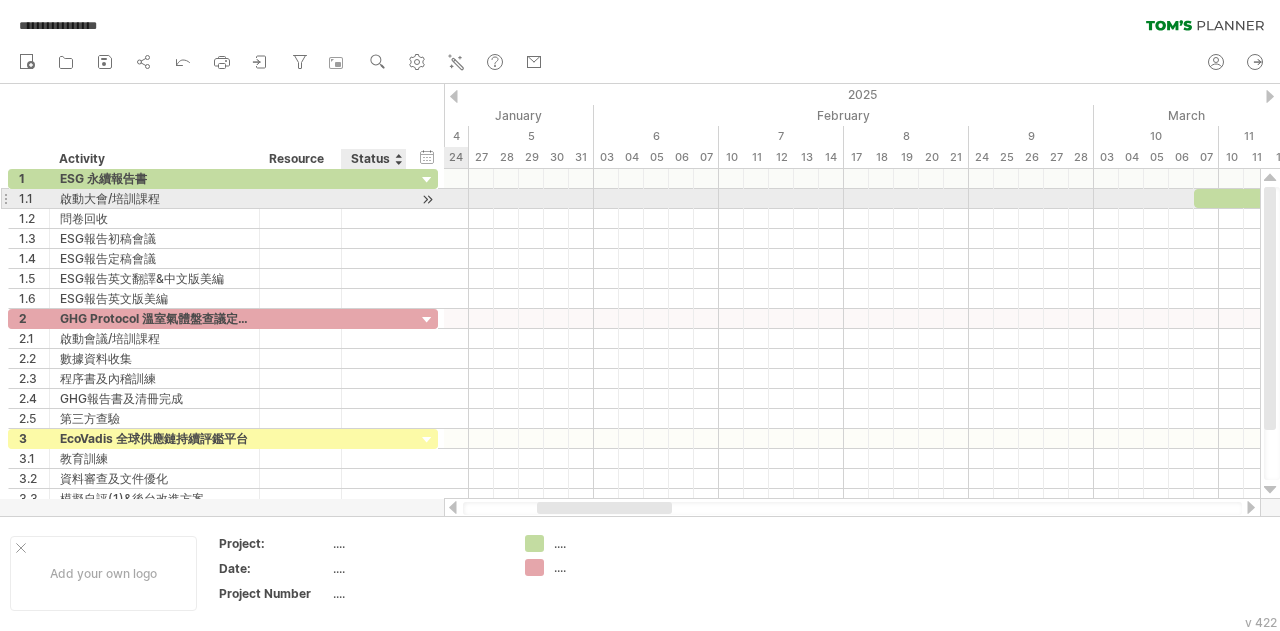 click at bounding box center (374, 198) 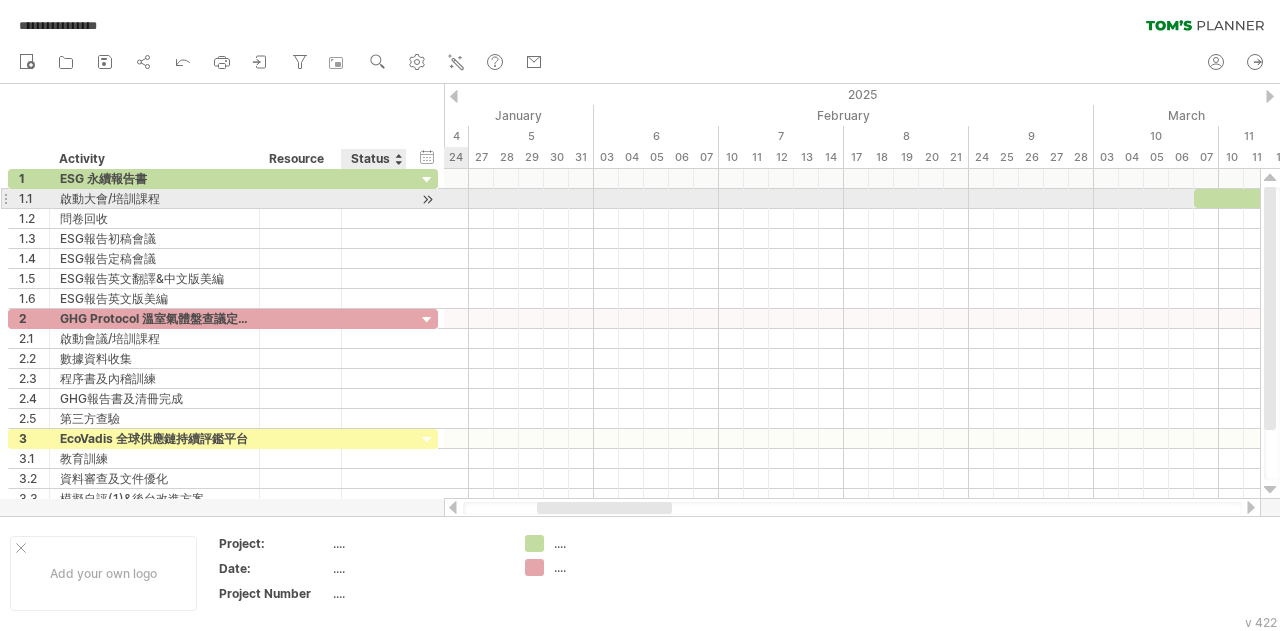 click at bounding box center [427, 199] 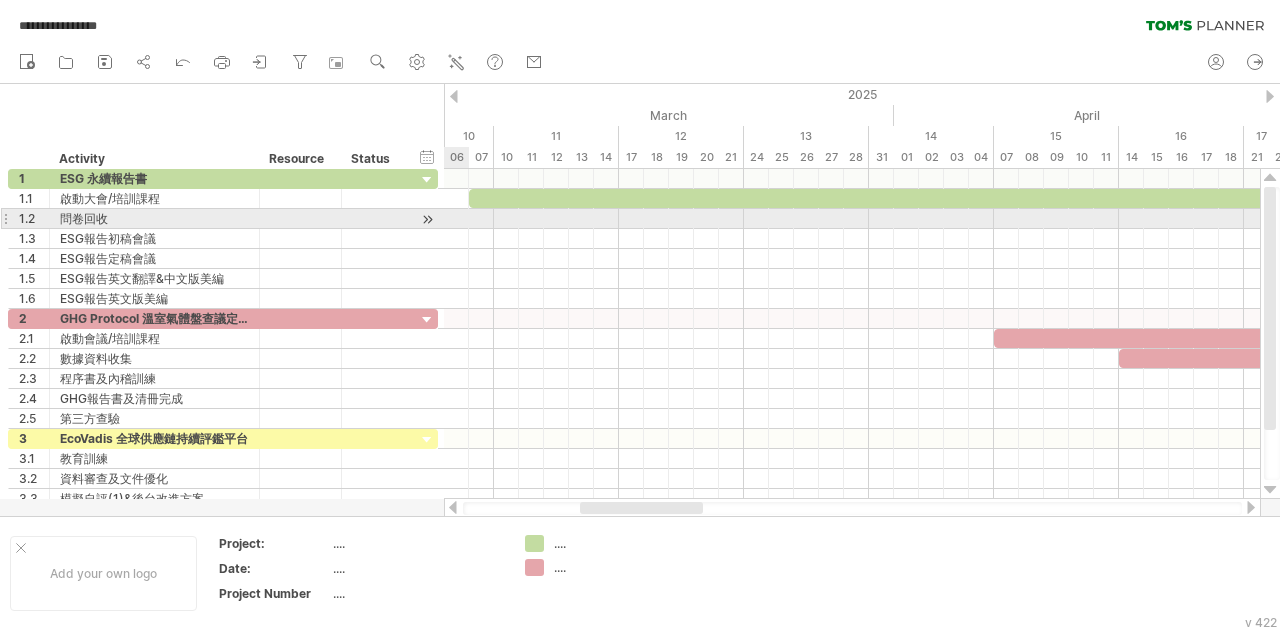 click at bounding box center (427, 219) 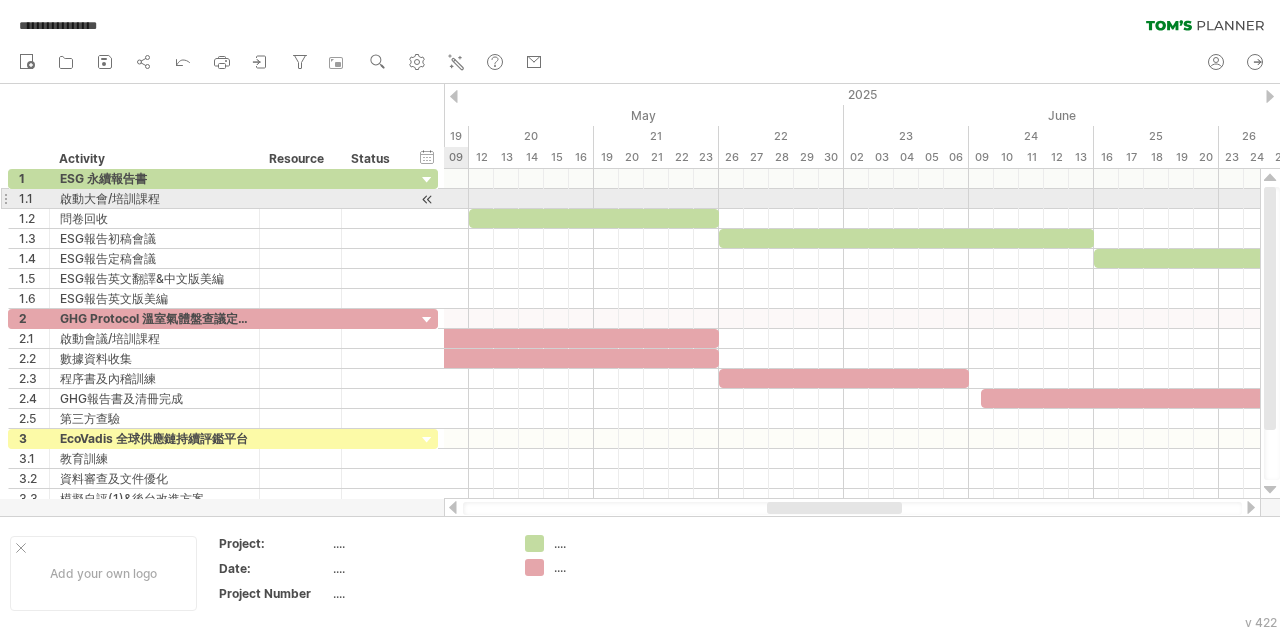 click at bounding box center [427, 199] 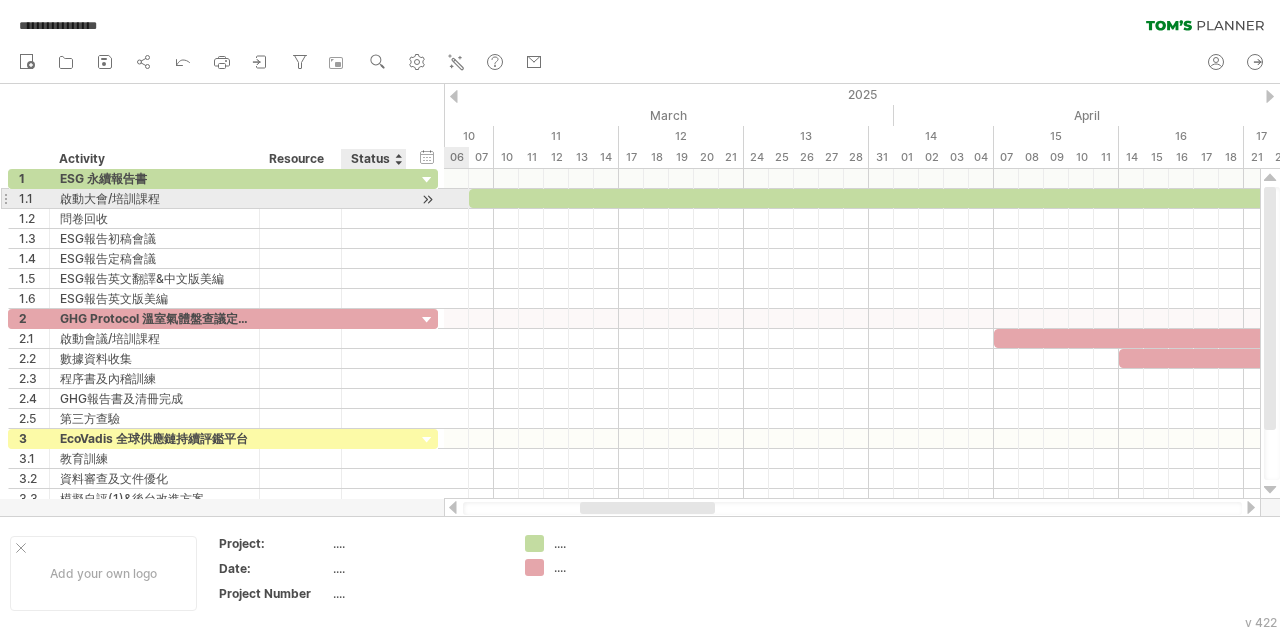 click at bounding box center (374, 198) 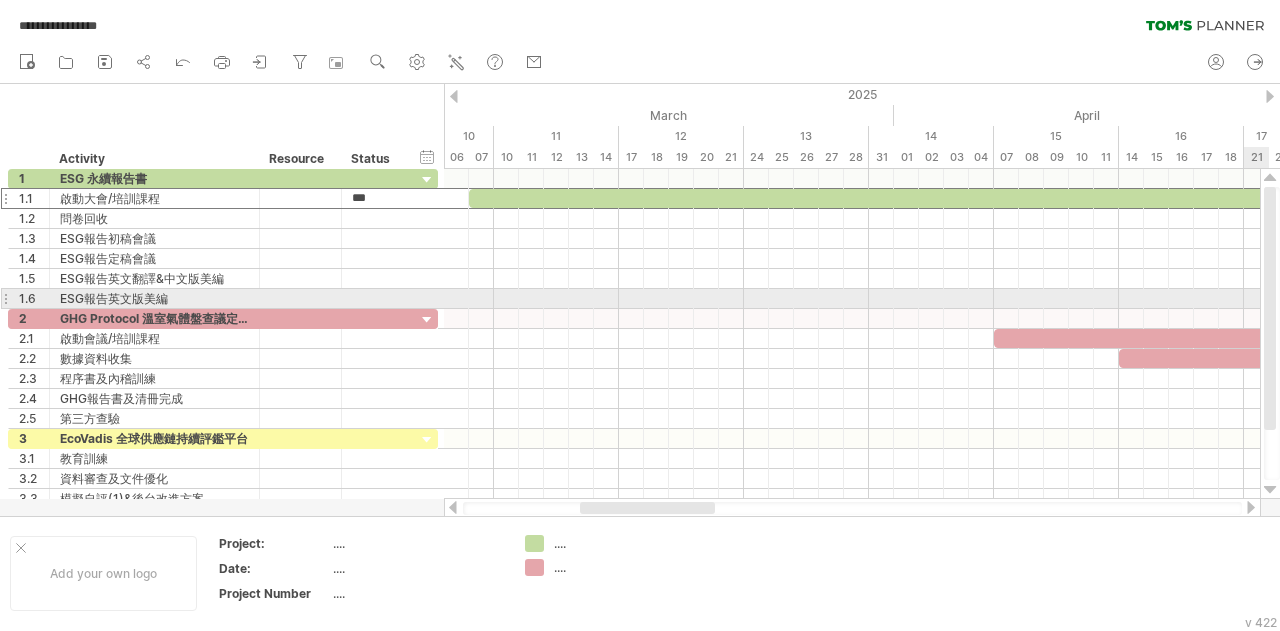type on "****" 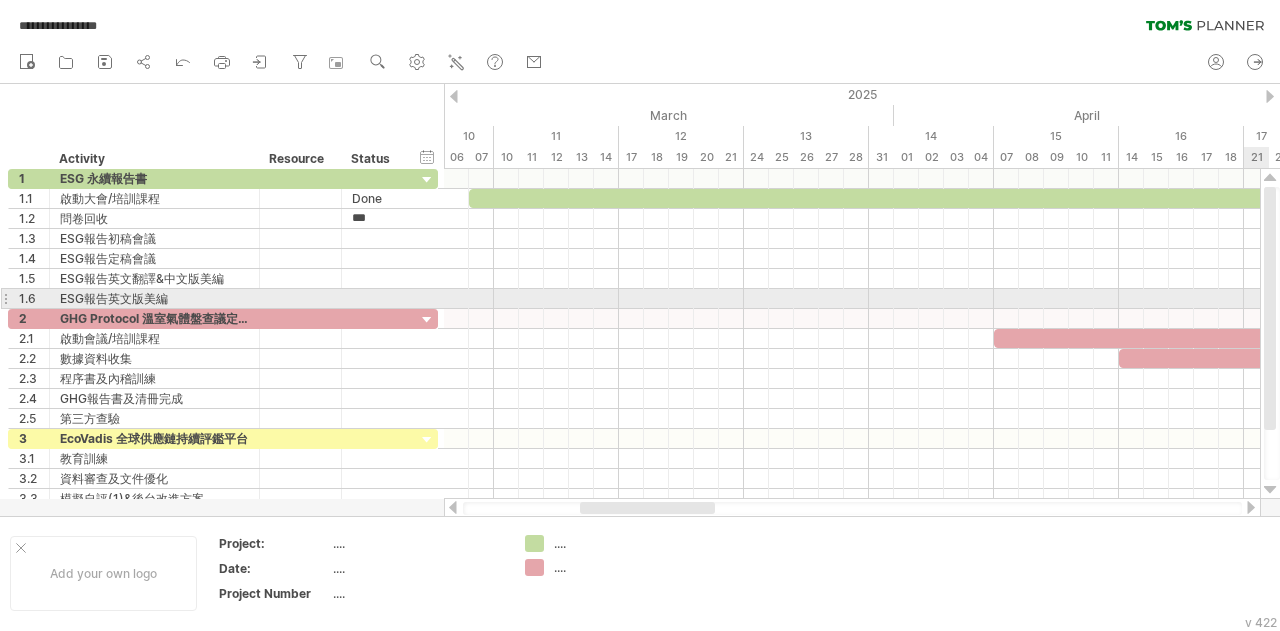 type on "****" 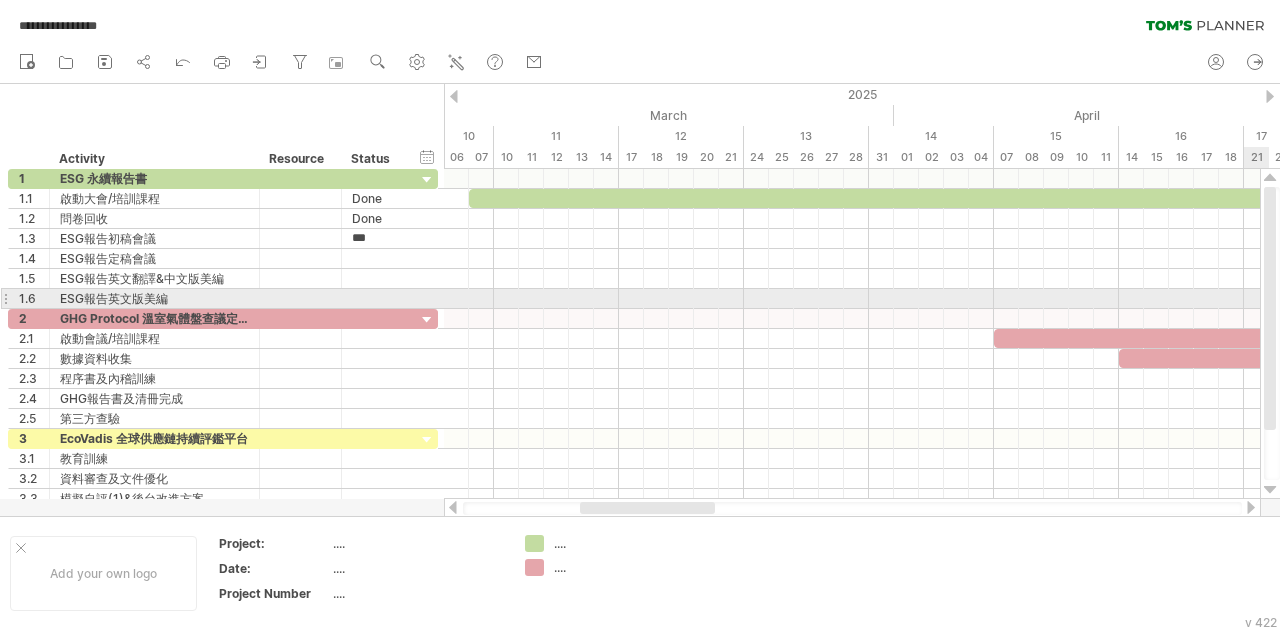 type on "****" 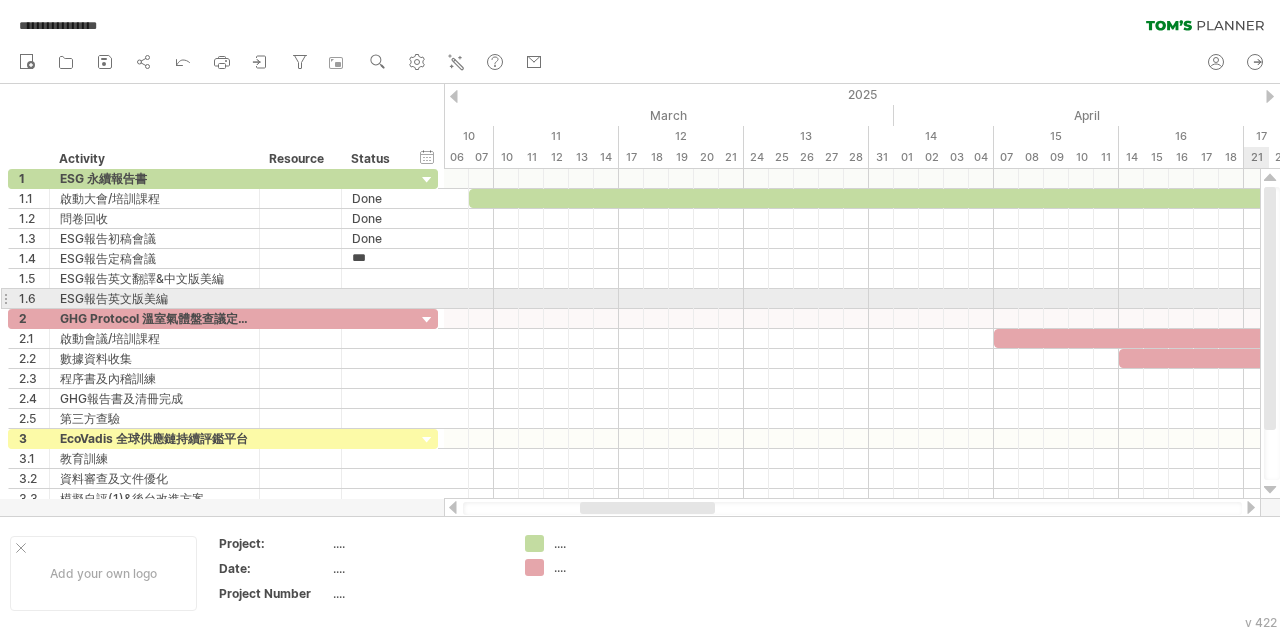 type on "****" 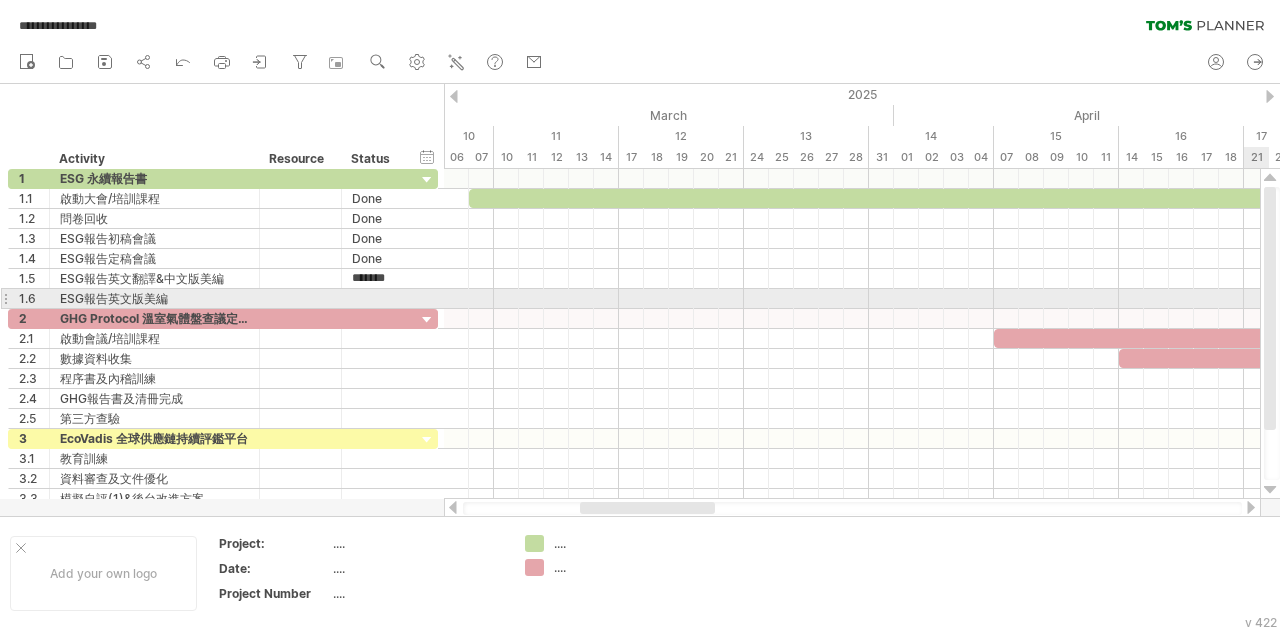 type on "********" 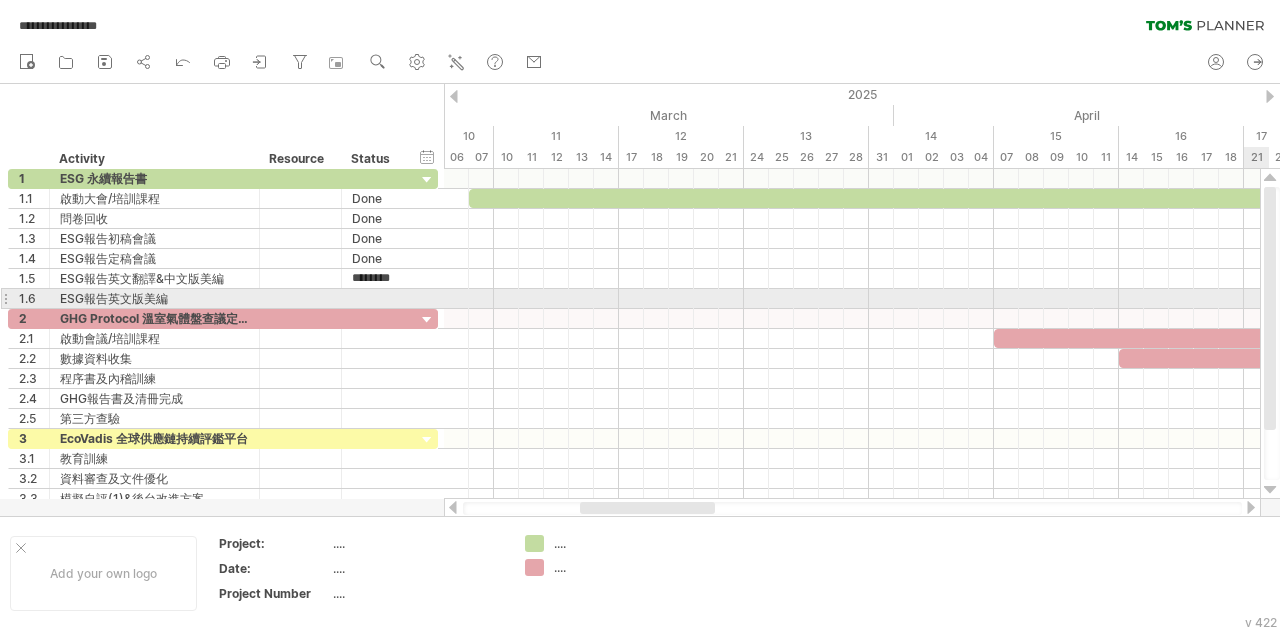 scroll, scrollTop: 0, scrollLeft: 9, axis: horizontal 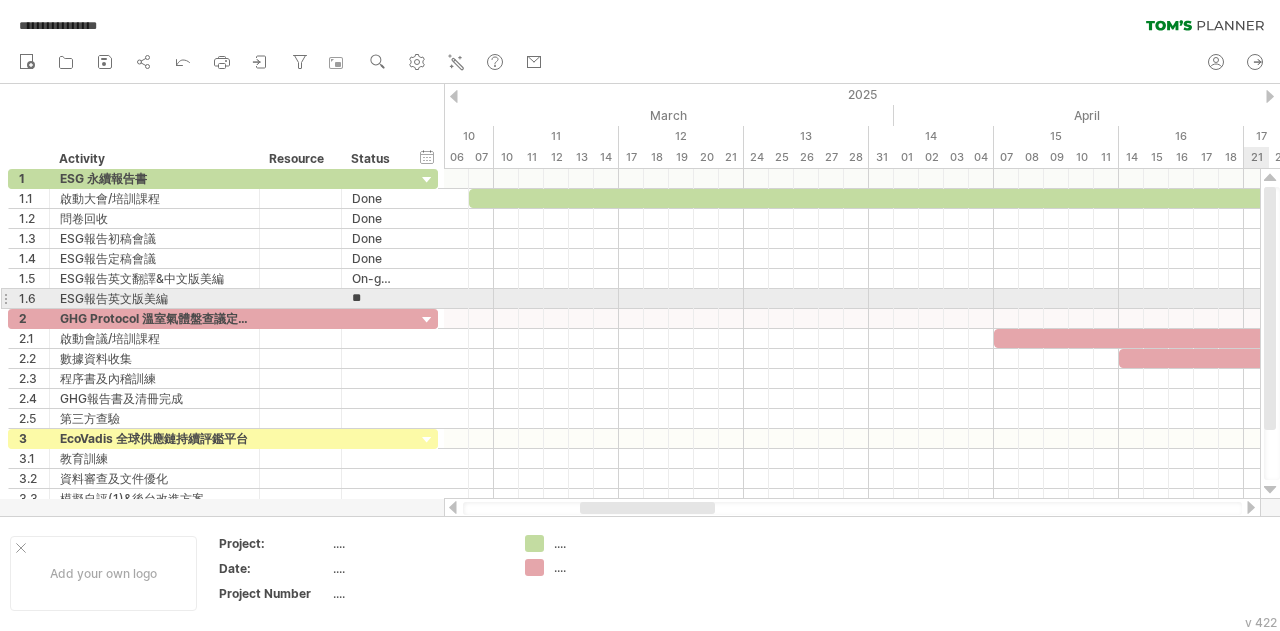 type on "*" 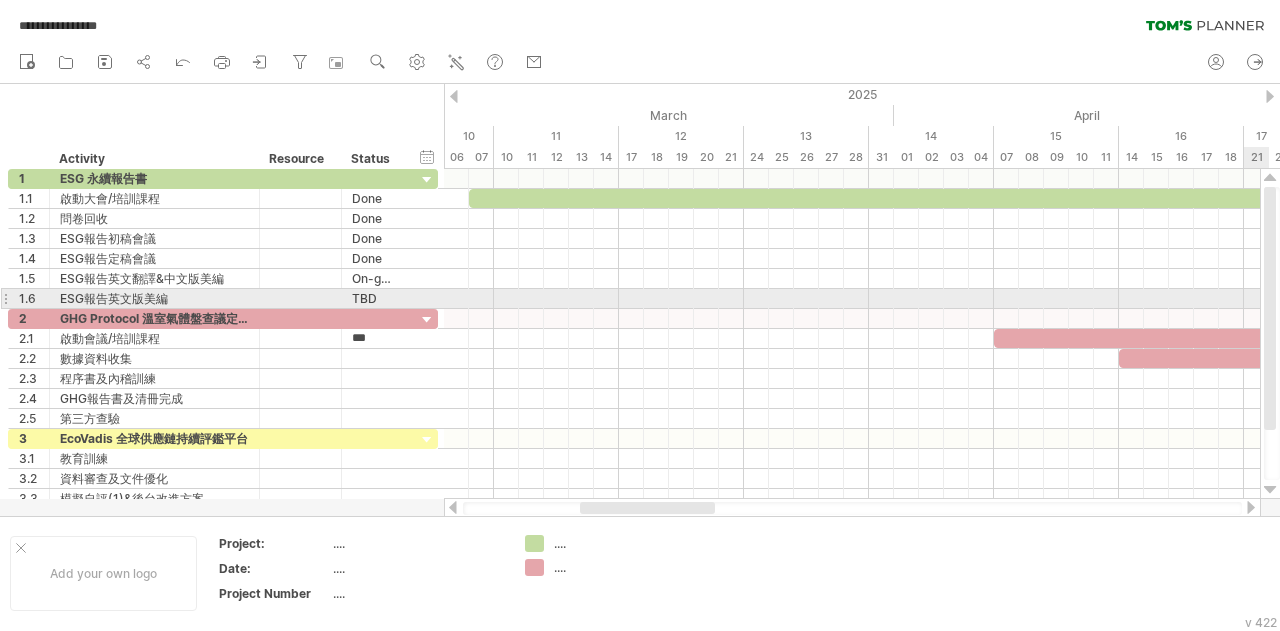 type on "****" 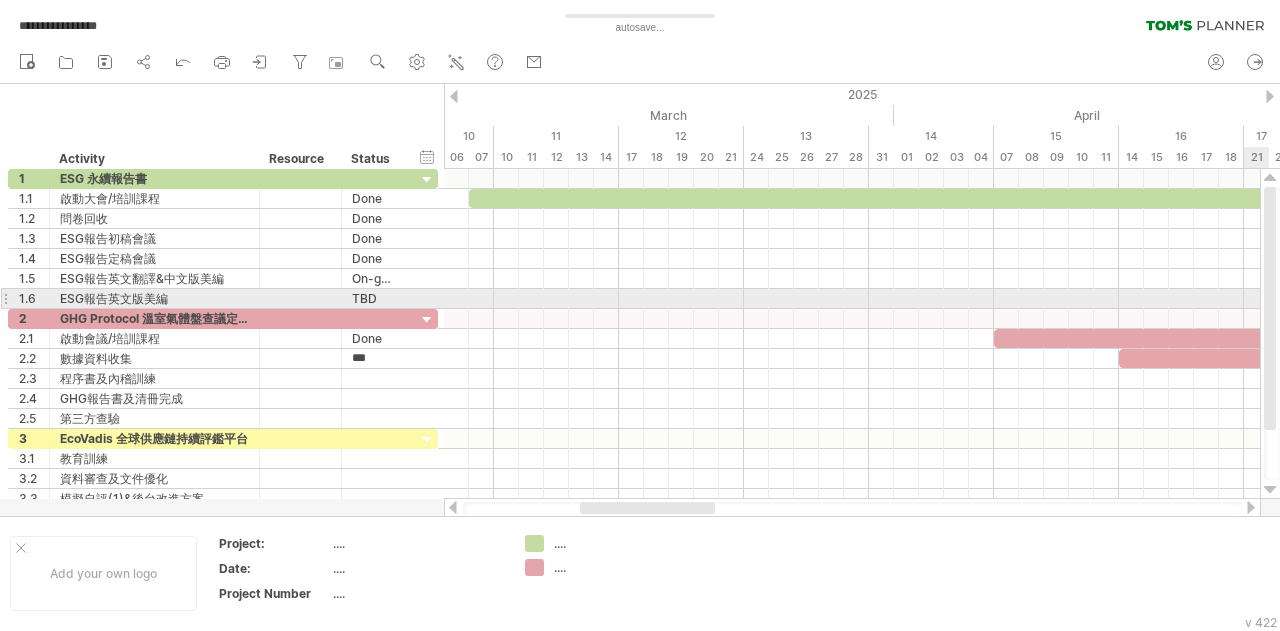 type on "****" 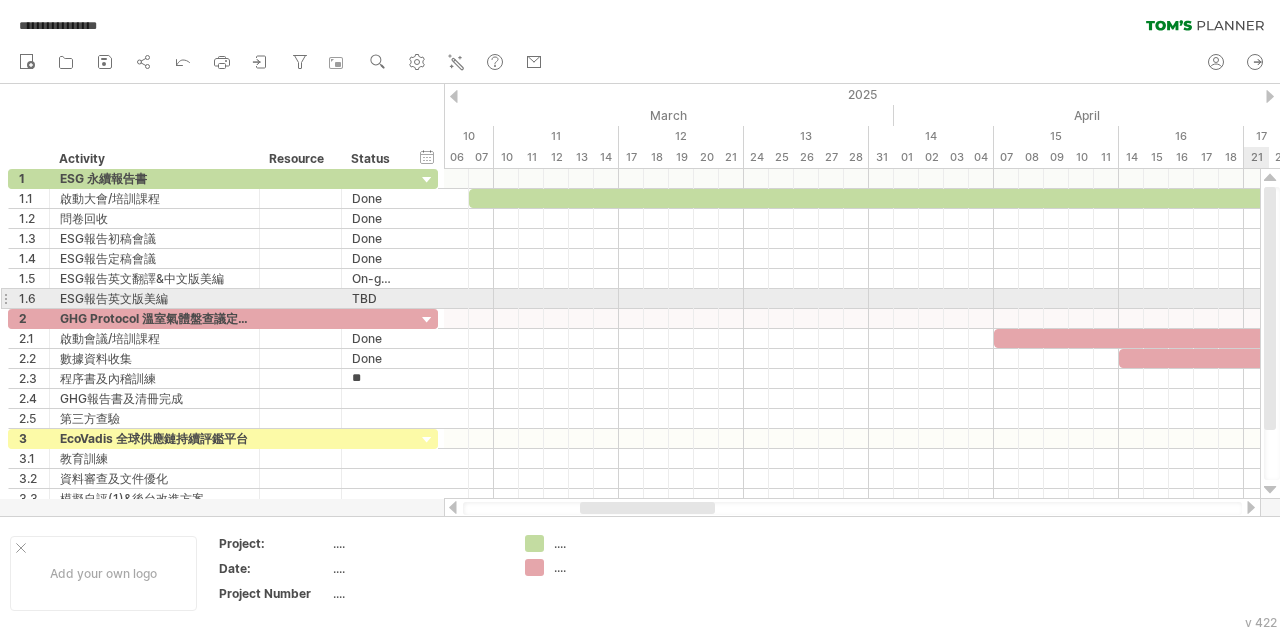 type on "****" 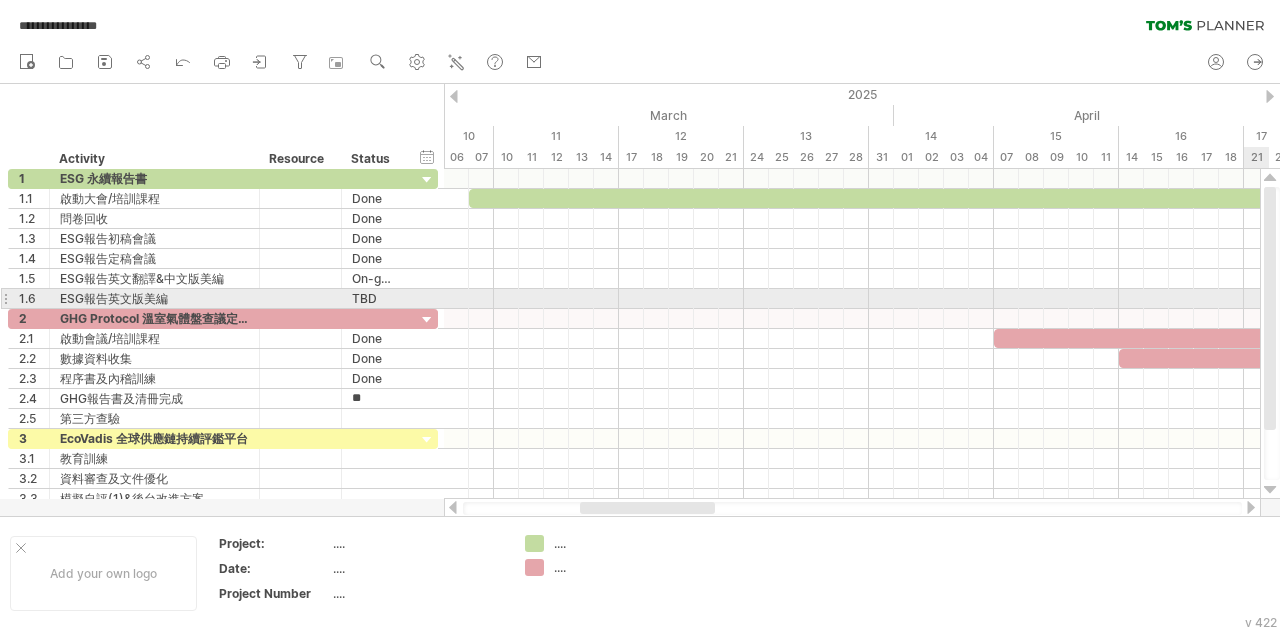 type on "********" 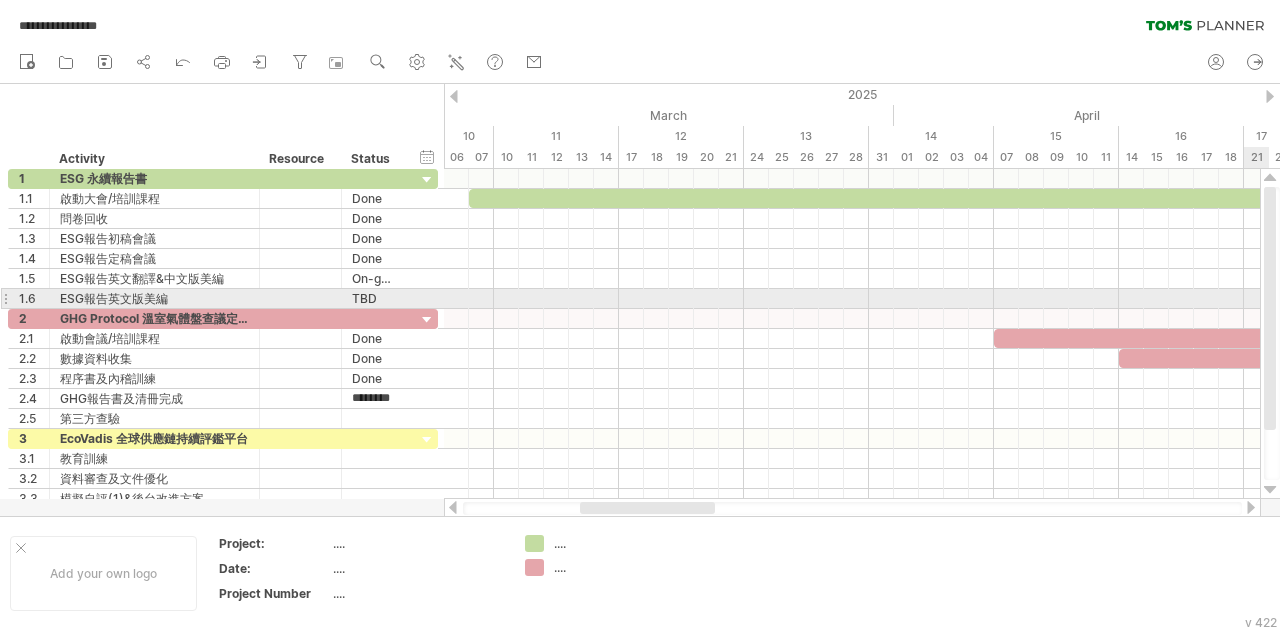 scroll, scrollTop: 0, scrollLeft: 9, axis: horizontal 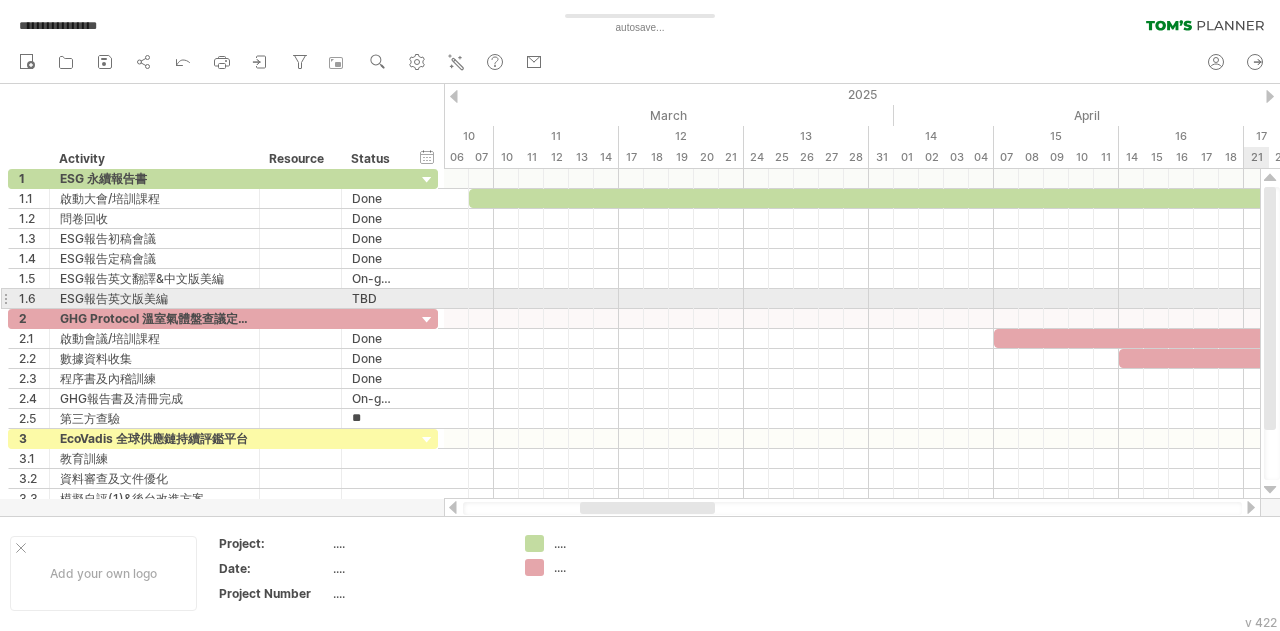 type on "********" 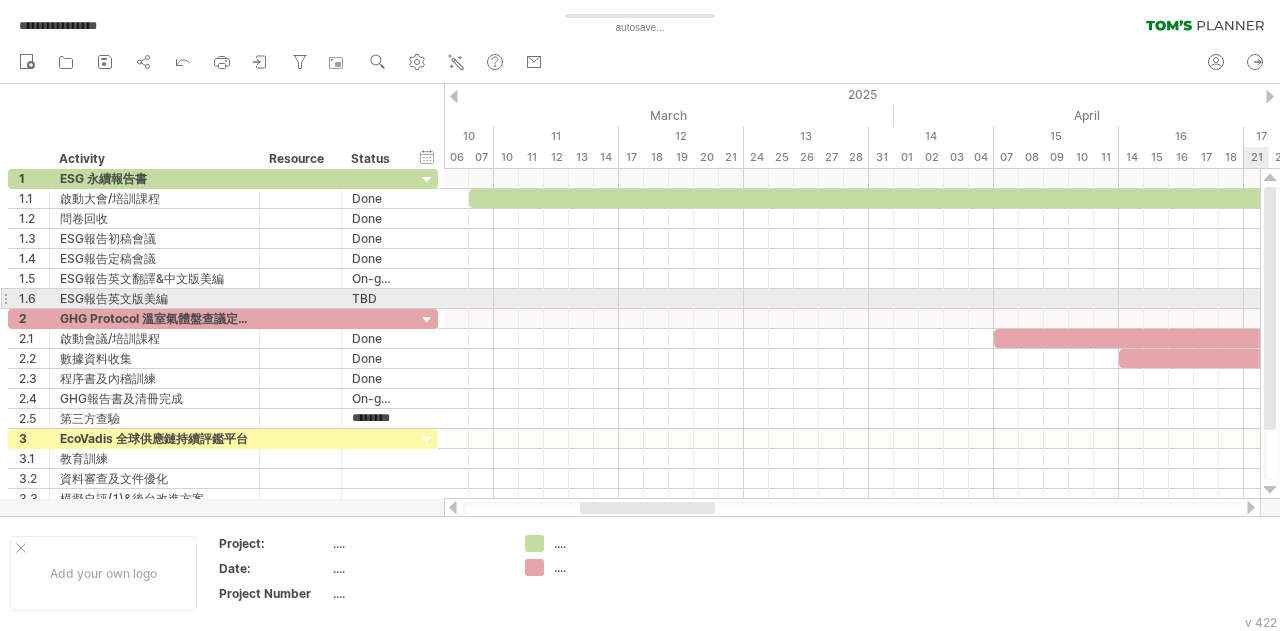 scroll, scrollTop: 0, scrollLeft: 9, axis: horizontal 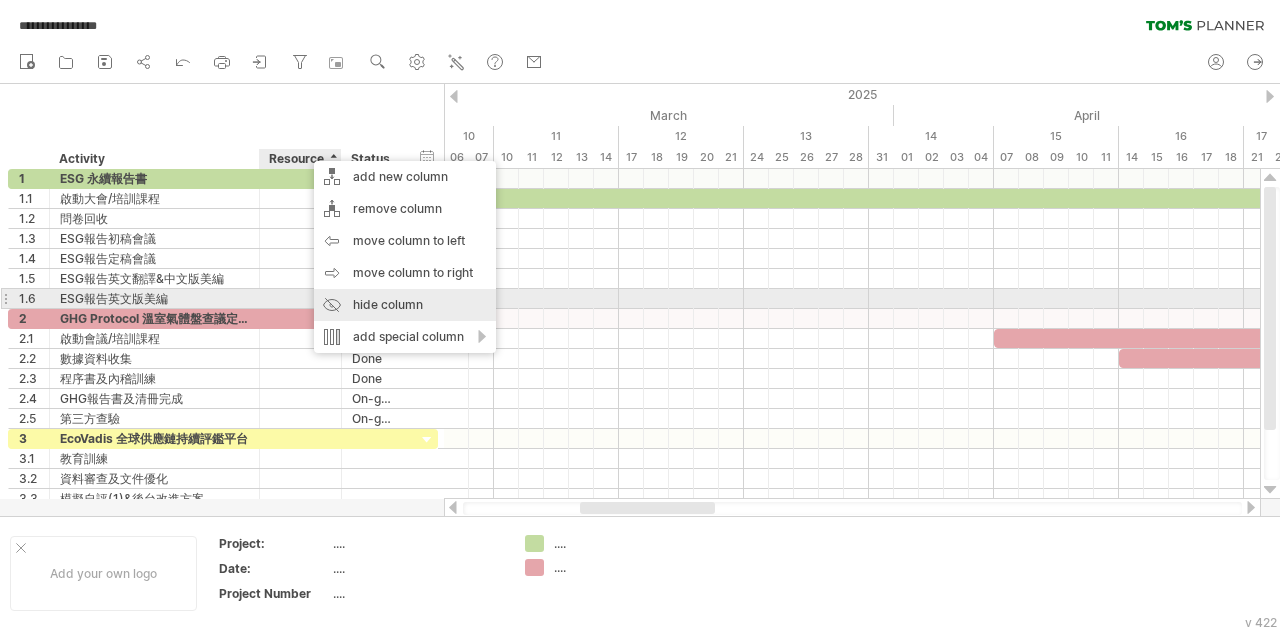 click on "hide column" at bounding box center [405, 305] 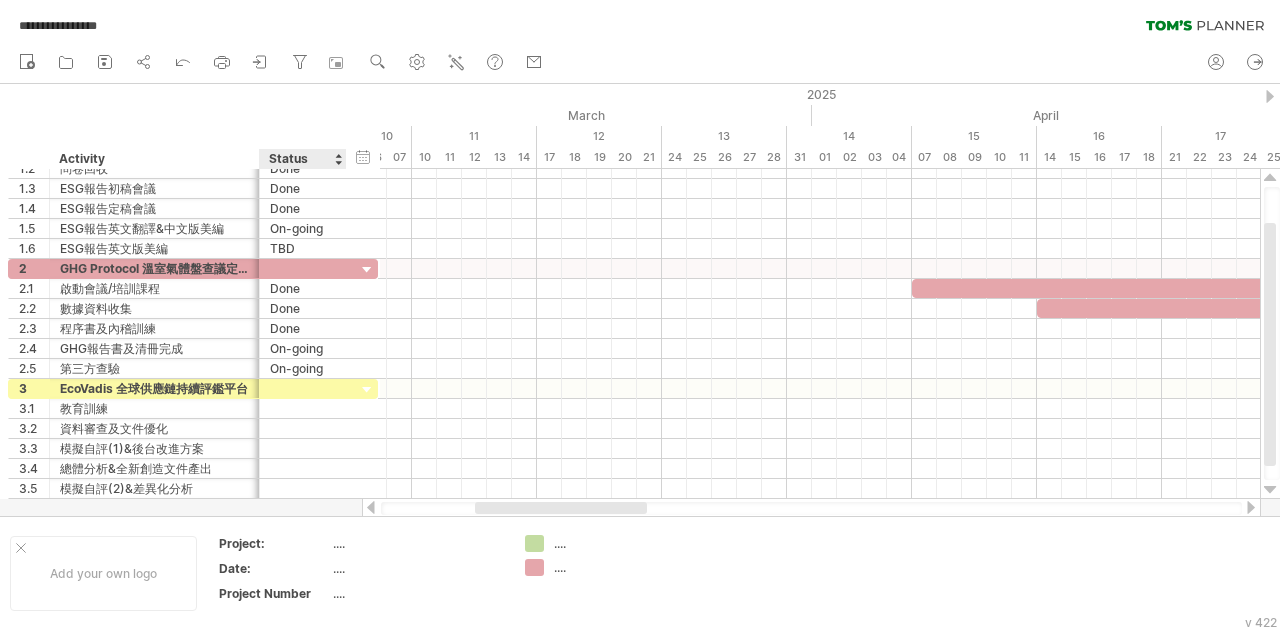 drag, startPoint x: 320, startPoint y: 157, endPoint x: 342, endPoint y: 165, distance: 23.409399 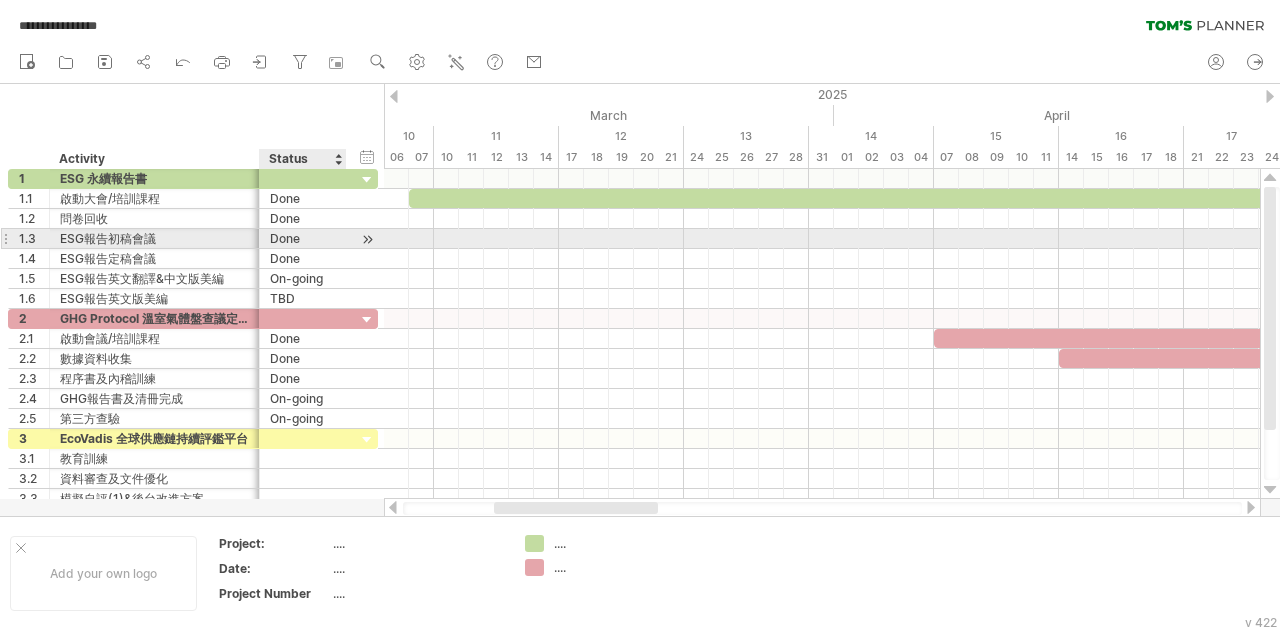 click at bounding box center (367, 239) 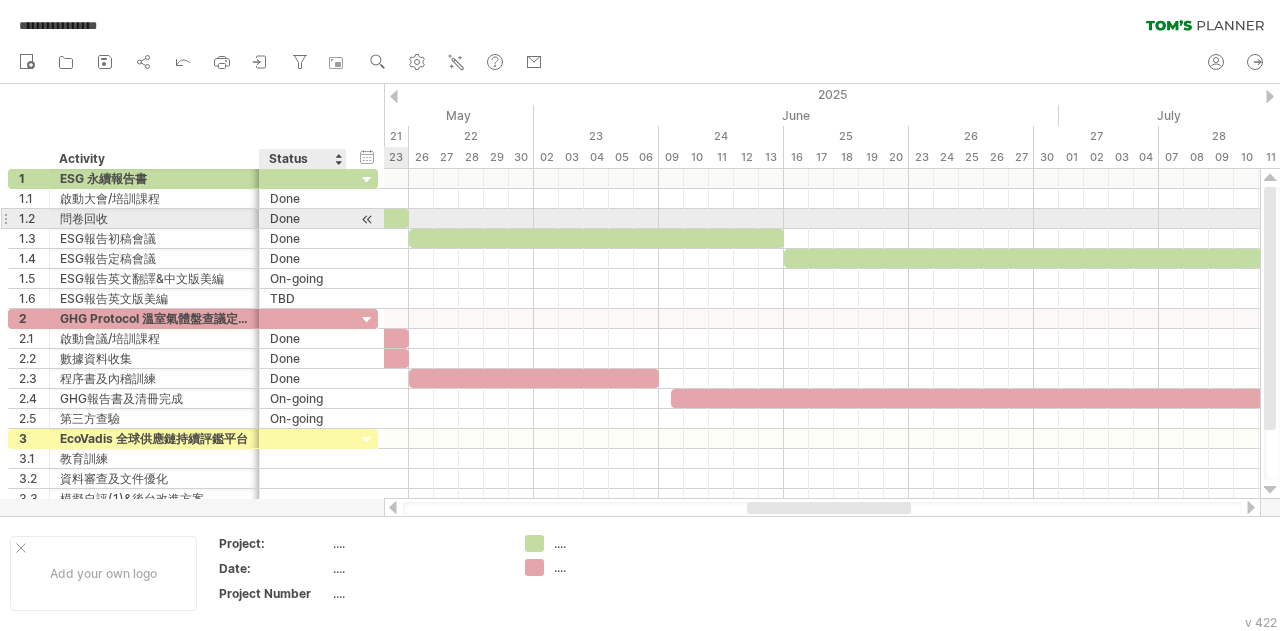 click at bounding box center [367, 219] 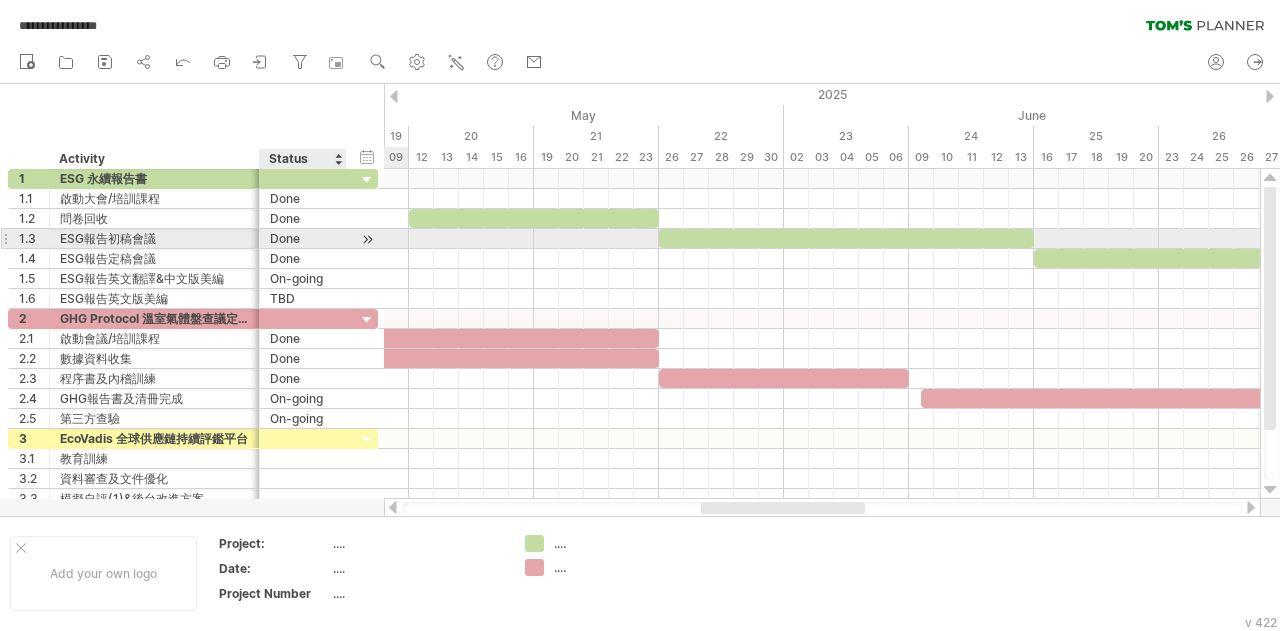 click at bounding box center (367, 239) 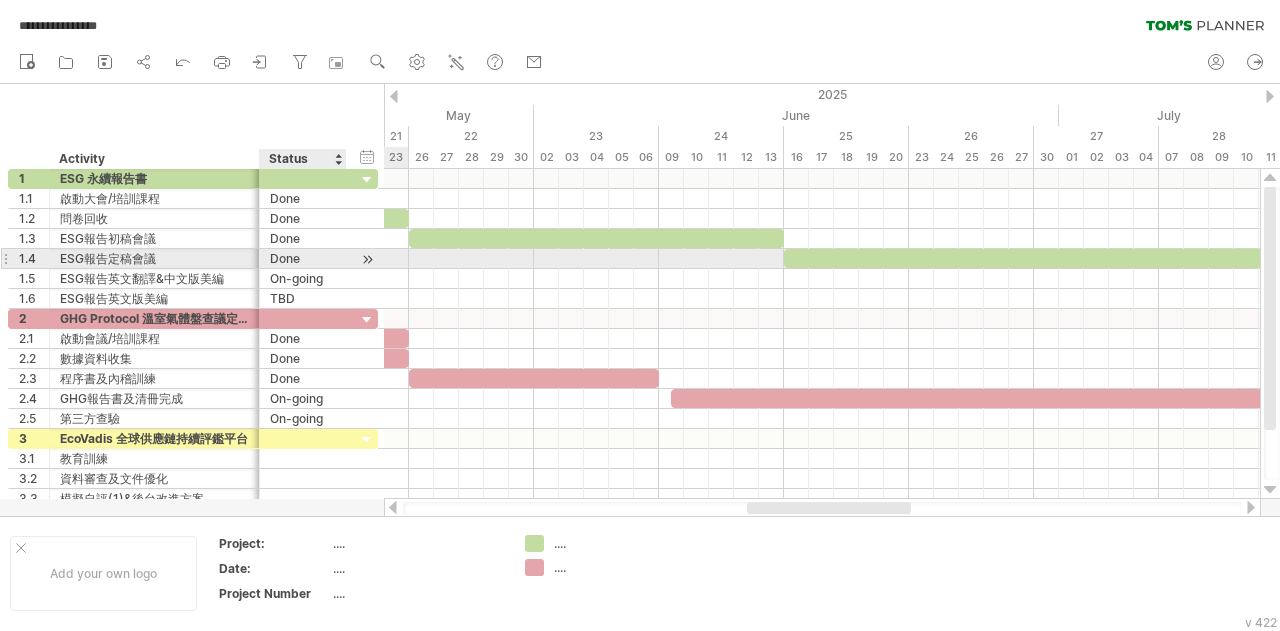 click at bounding box center [367, 259] 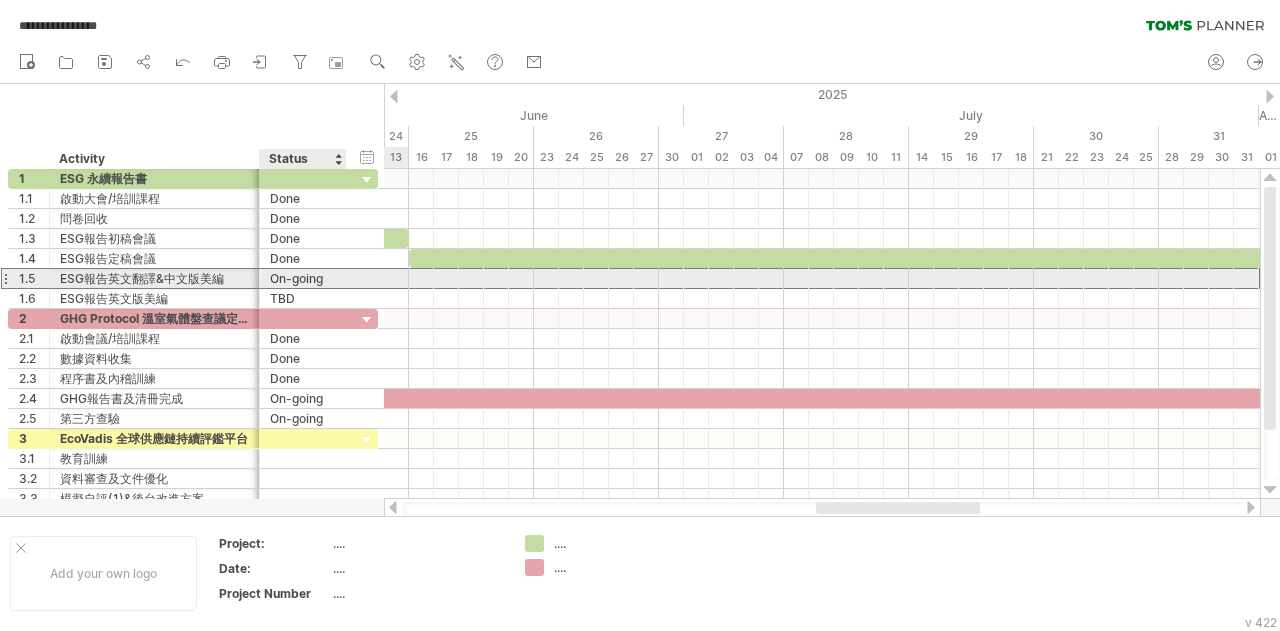 click on "**********" at bounding box center (193, 278) 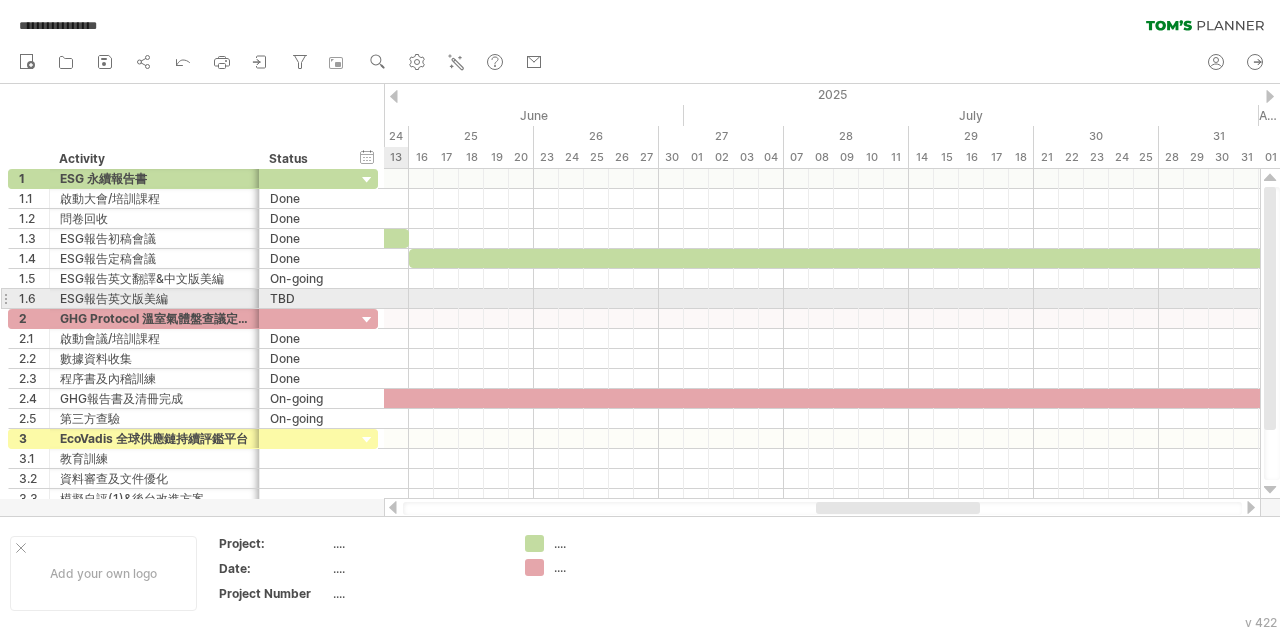 click at bounding box center [377, 298] 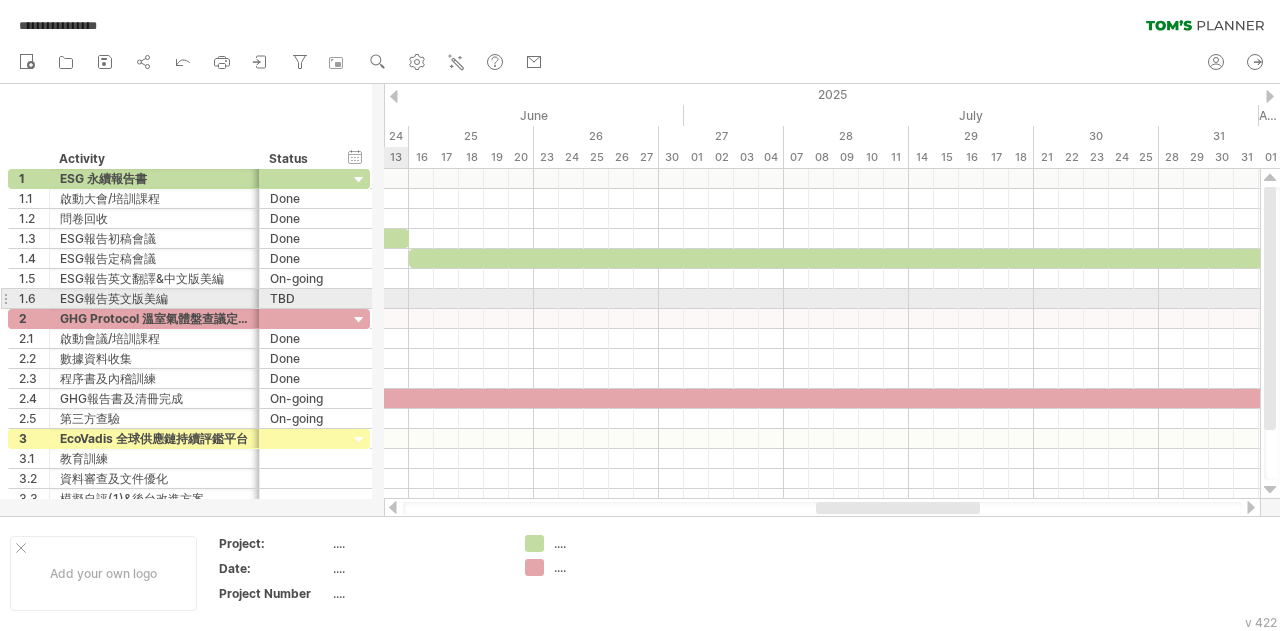 click at bounding box center (369, 298) 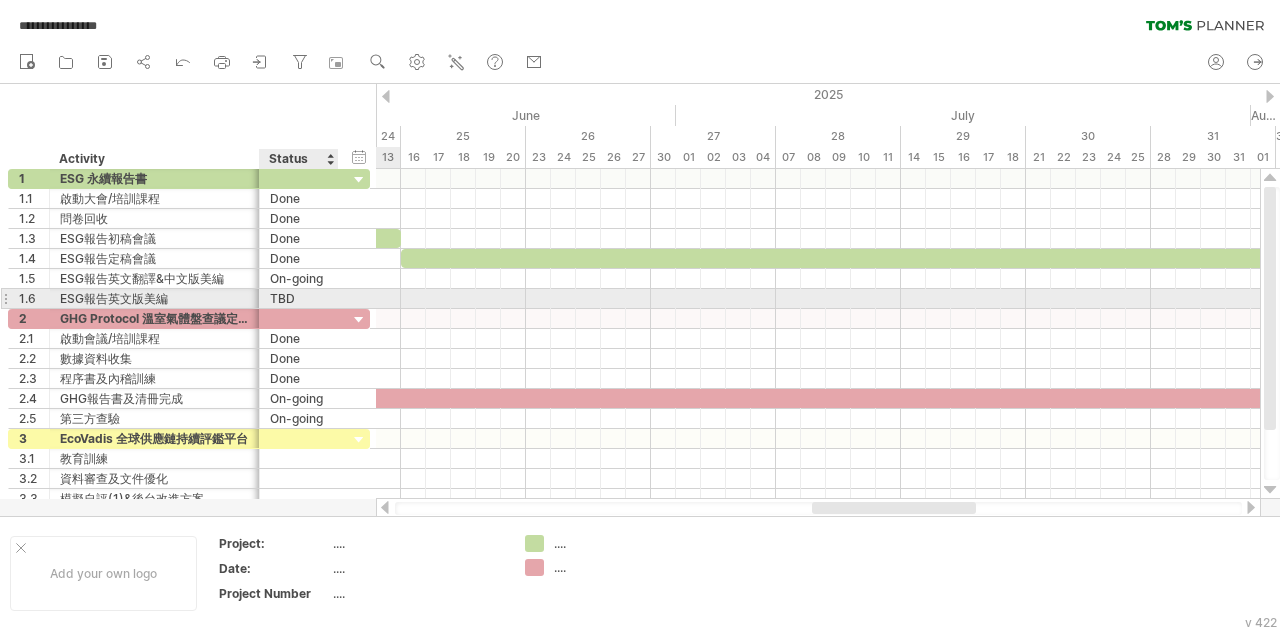 click on "TBD" at bounding box center [299, 298] 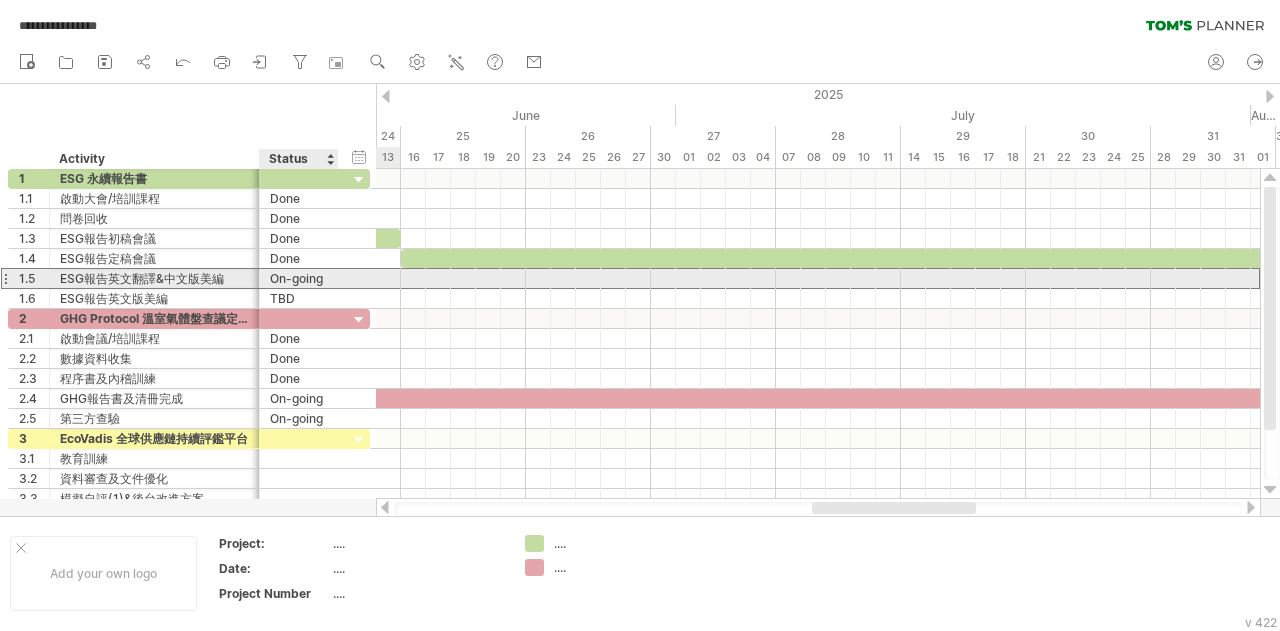 click on "On-going" at bounding box center (299, 278) 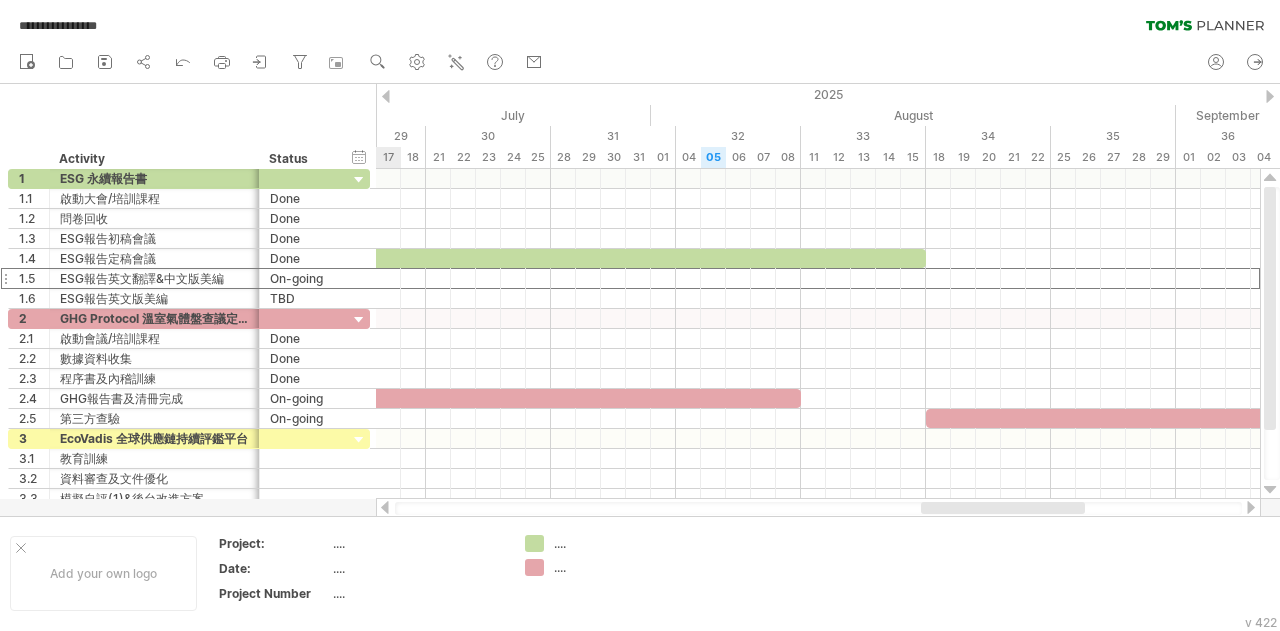 drag, startPoint x: 889, startPoint y: 509, endPoint x: 998, endPoint y: 506, distance: 109.041275 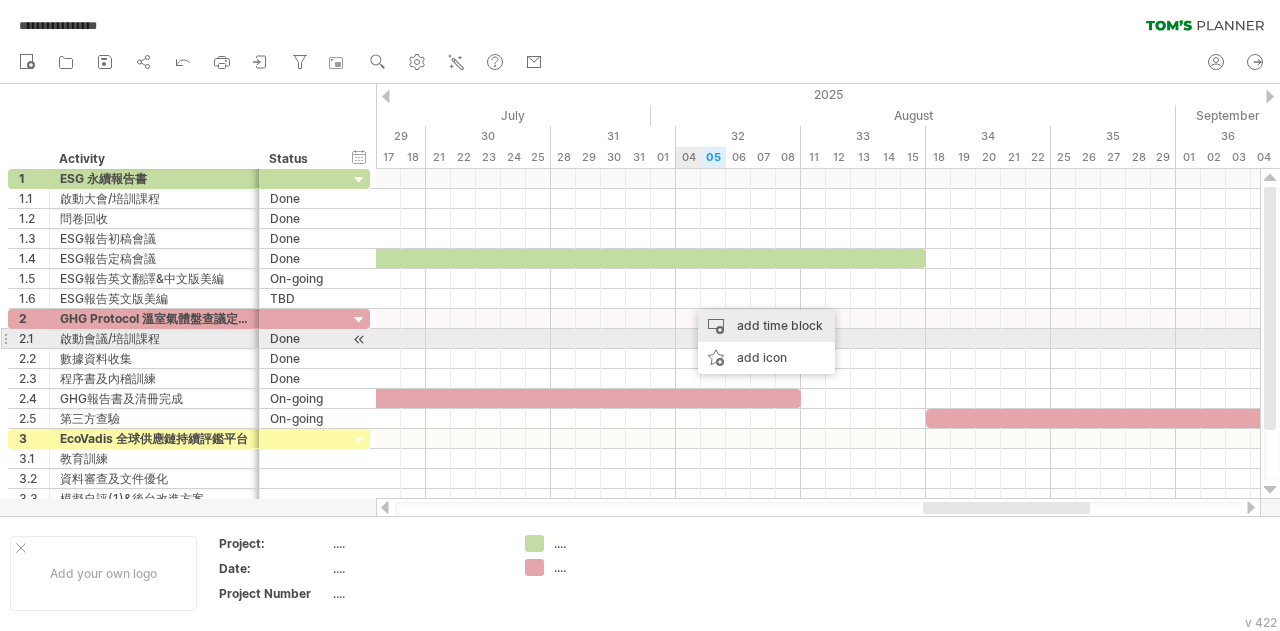 click on "add time block" at bounding box center (766, 326) 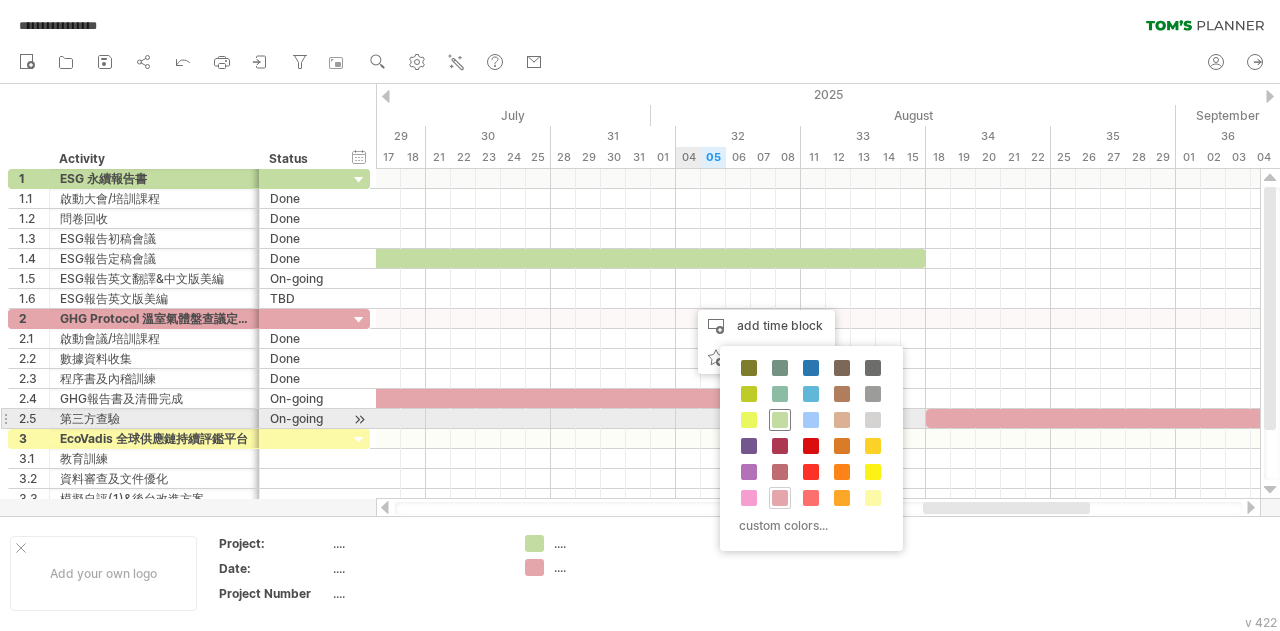 click at bounding box center [780, 420] 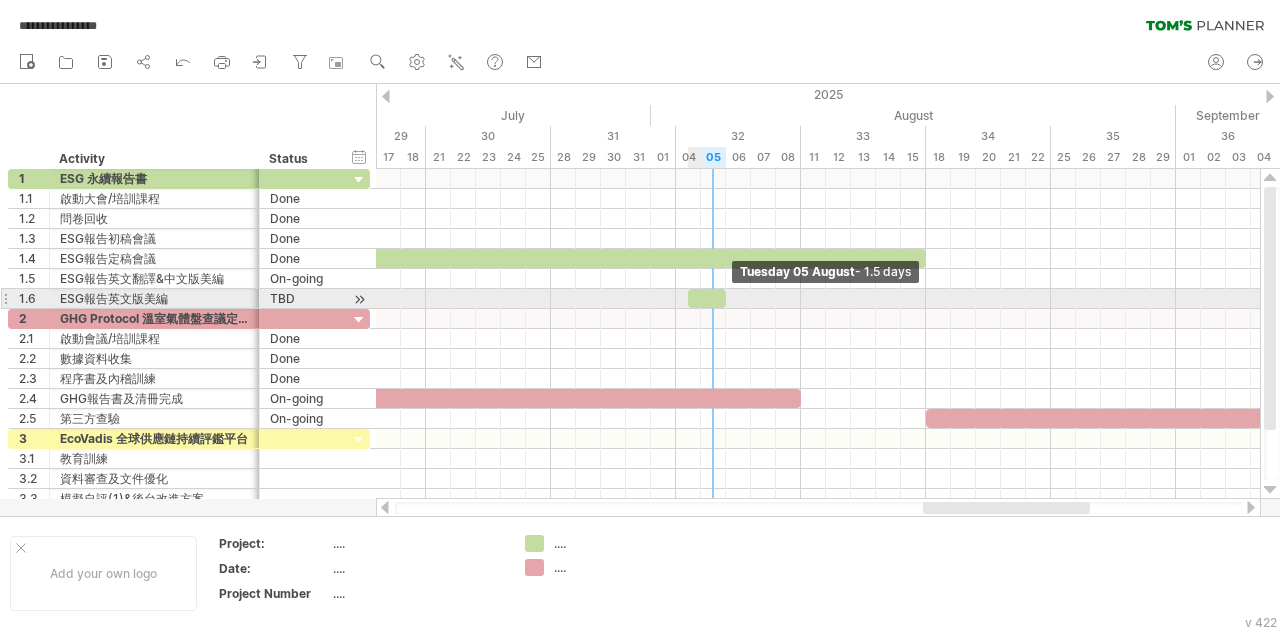 click at bounding box center [726, 298] 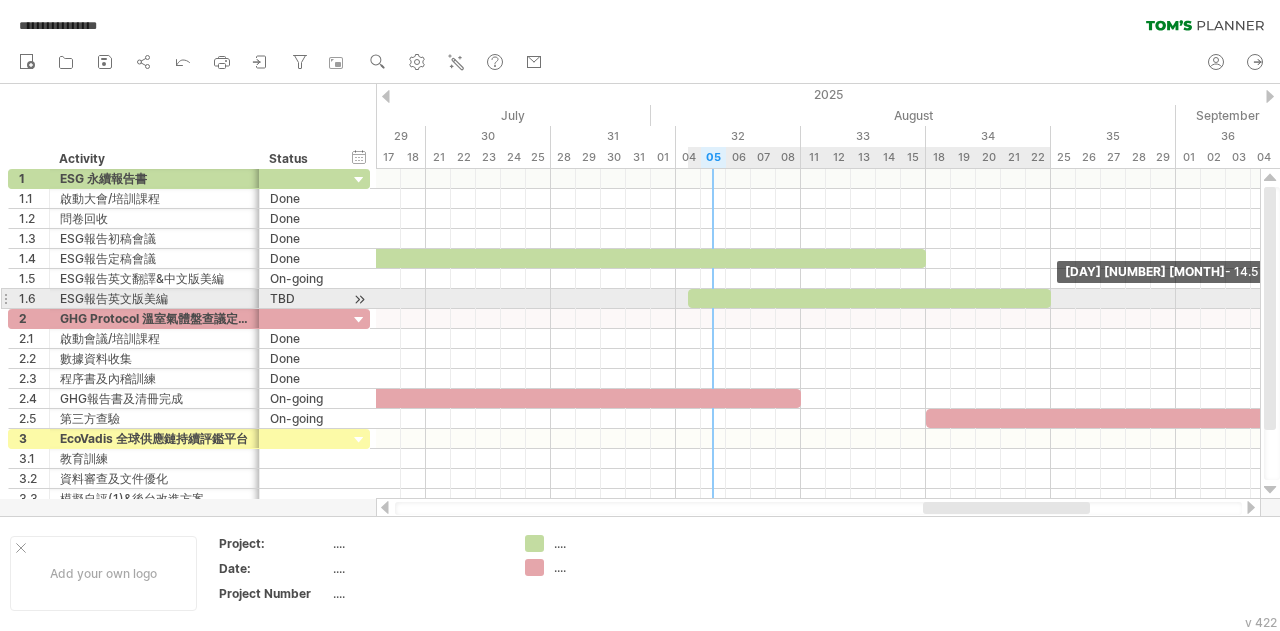 drag, startPoint x: 723, startPoint y: 295, endPoint x: 1049, endPoint y: 291, distance: 326.02454 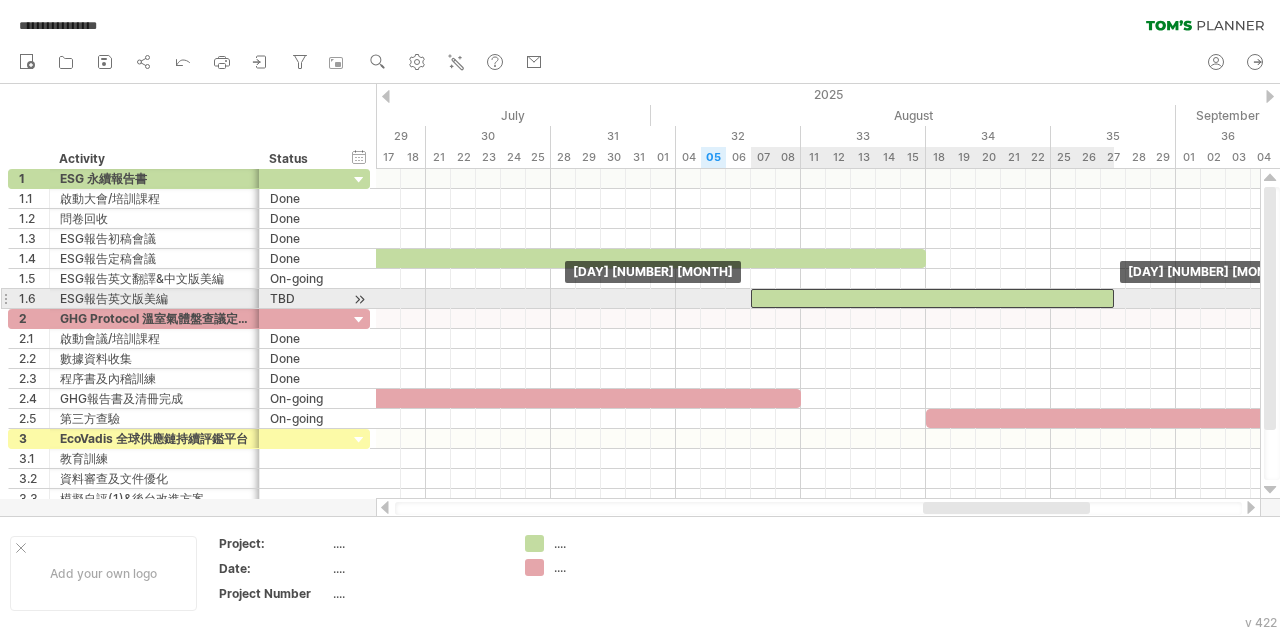 drag, startPoint x: 797, startPoint y: 296, endPoint x: 859, endPoint y: 296, distance: 62 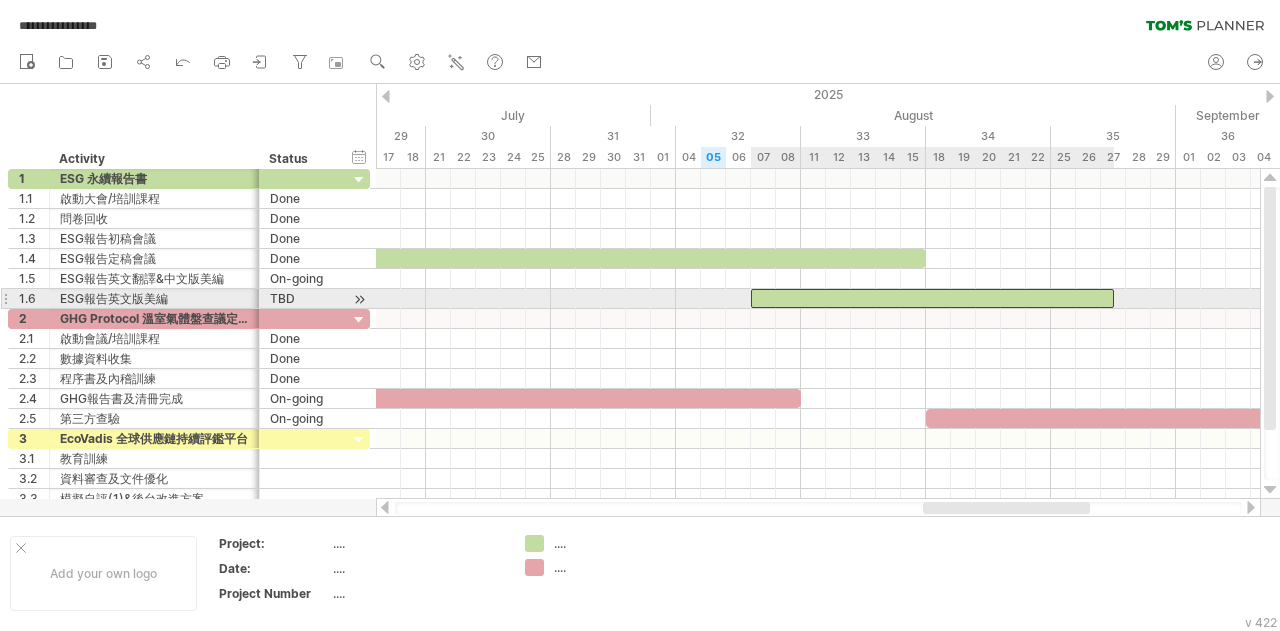 click at bounding box center [932, 298] 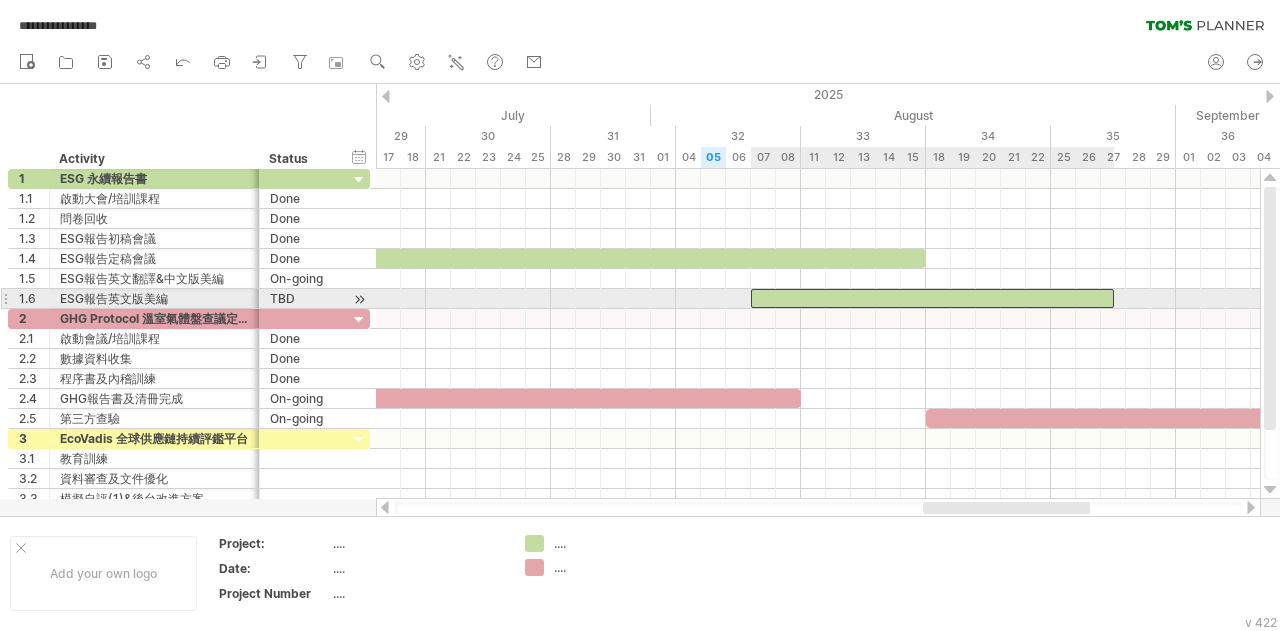 click at bounding box center (932, 298) 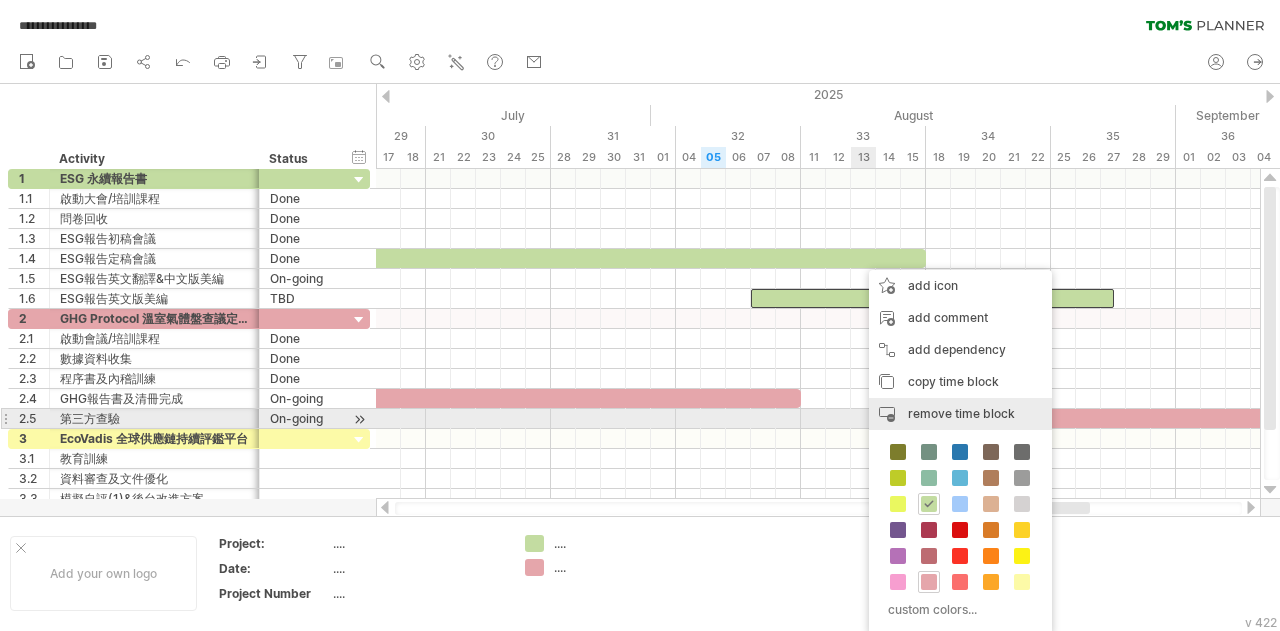 click on "remove time block" at bounding box center [961, 413] 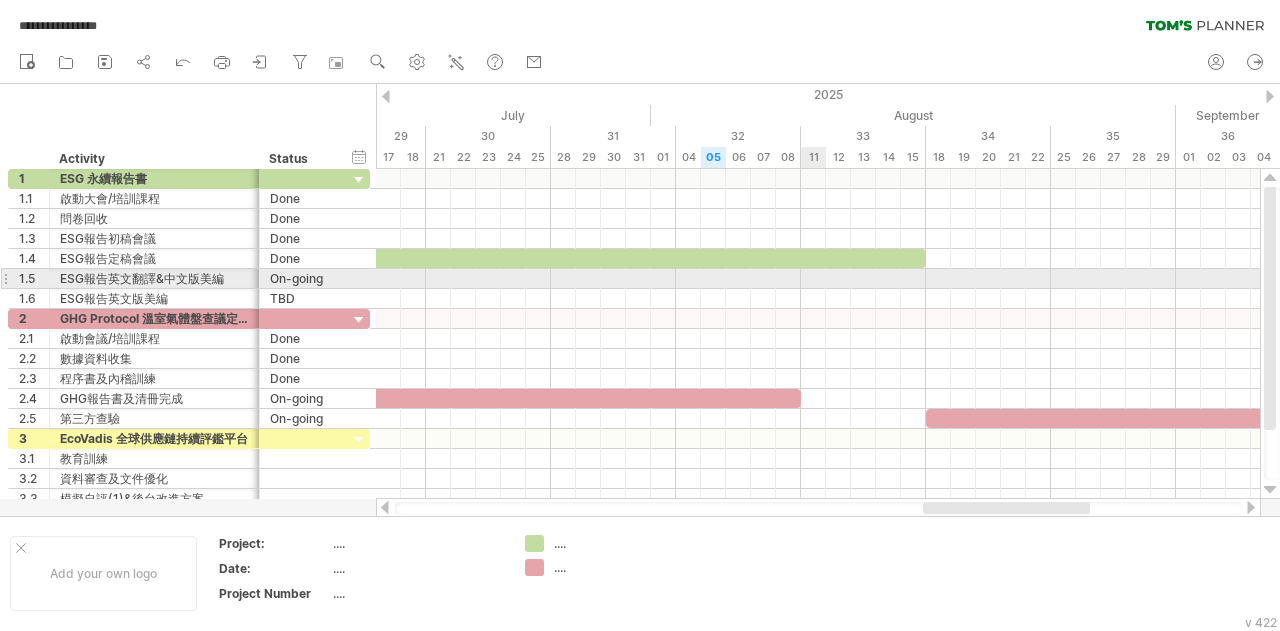click at bounding box center [818, 279] 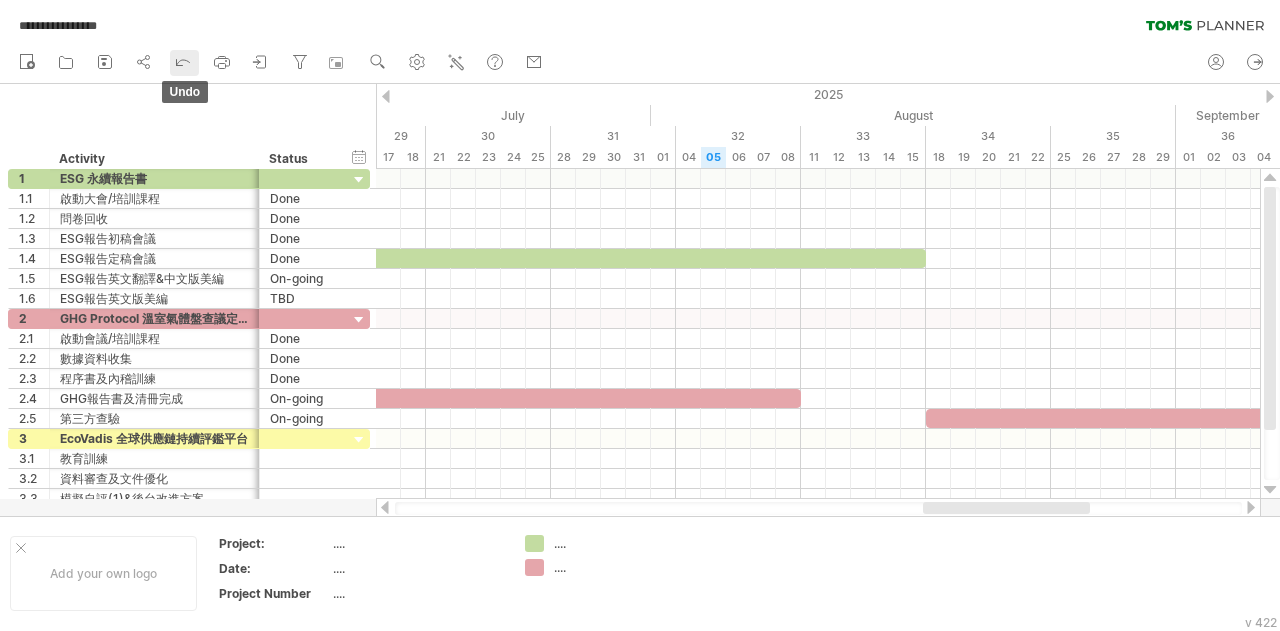 click 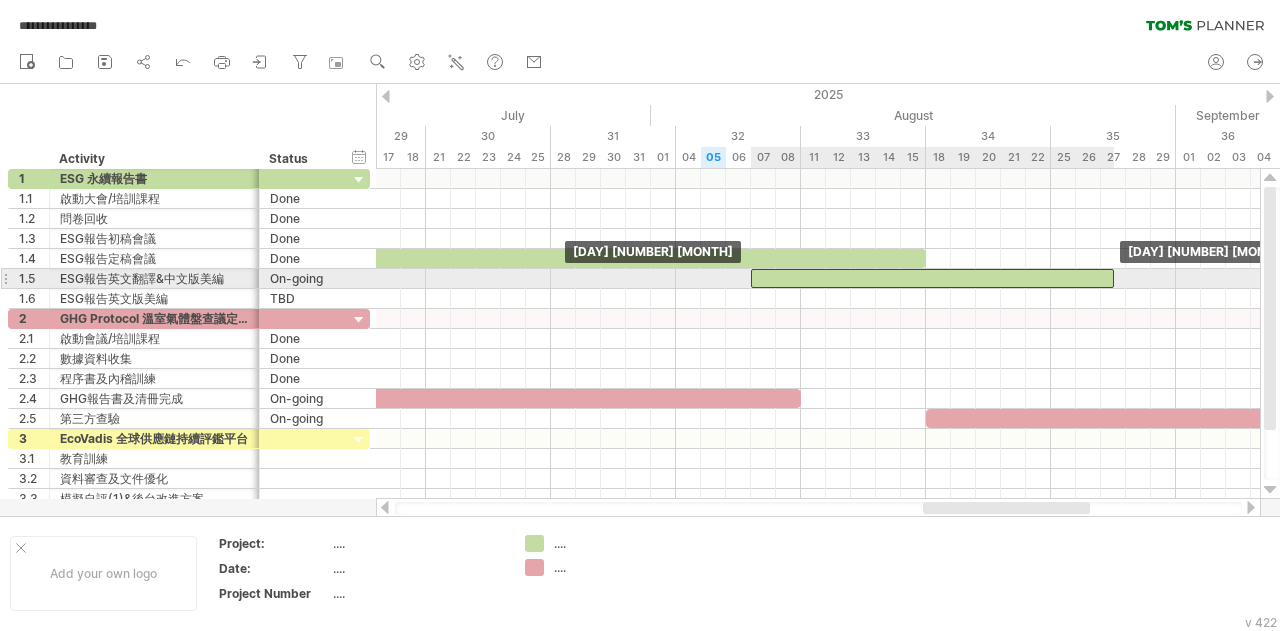 drag, startPoint x: 834, startPoint y: 299, endPoint x: 833, endPoint y: 275, distance: 24.020824 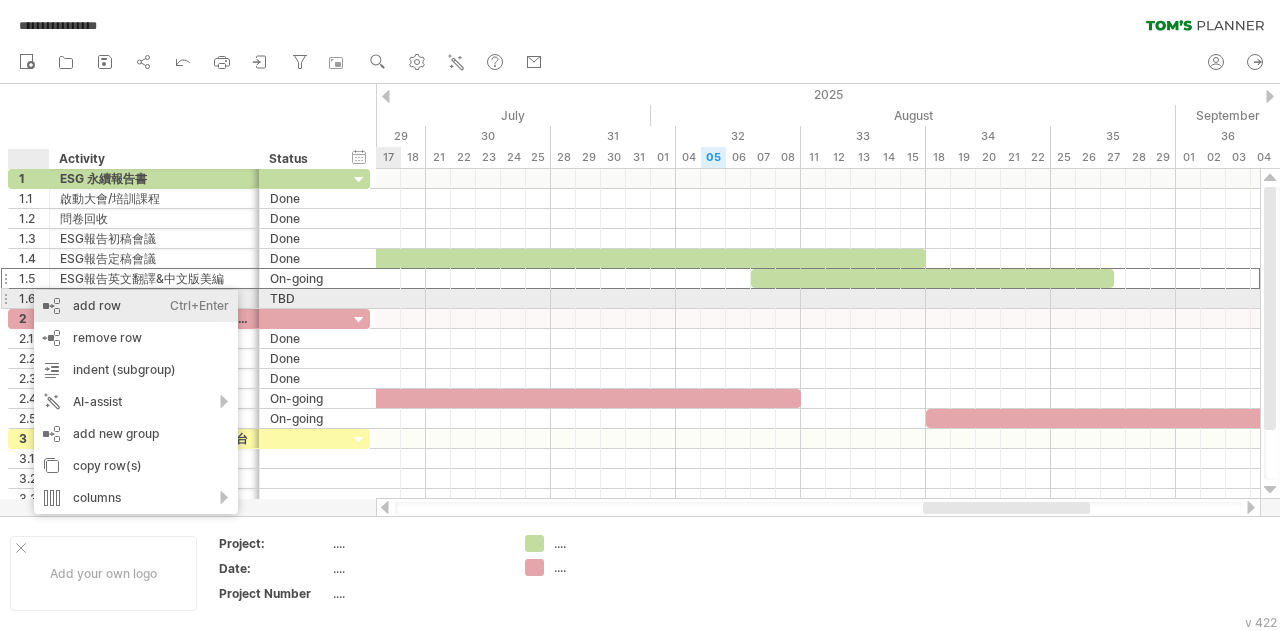 click on "add row Ctrl+Enter Cmd+Enter" at bounding box center (136, 306) 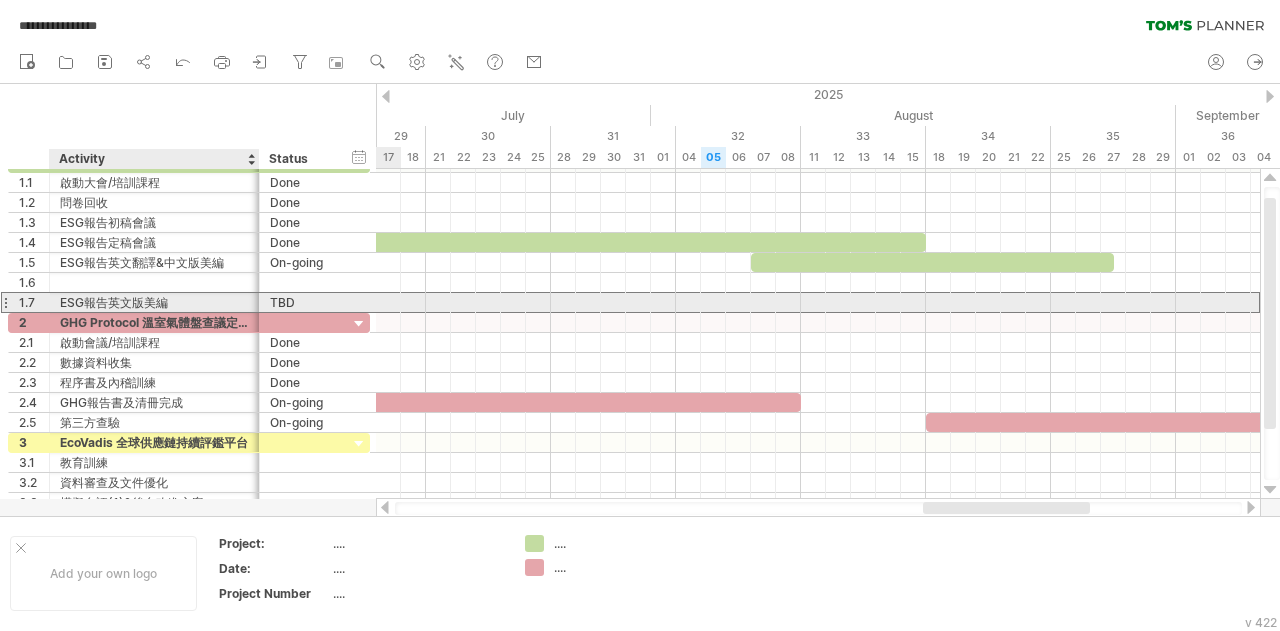 click on "ESG報告英文版美編" at bounding box center (154, 302) 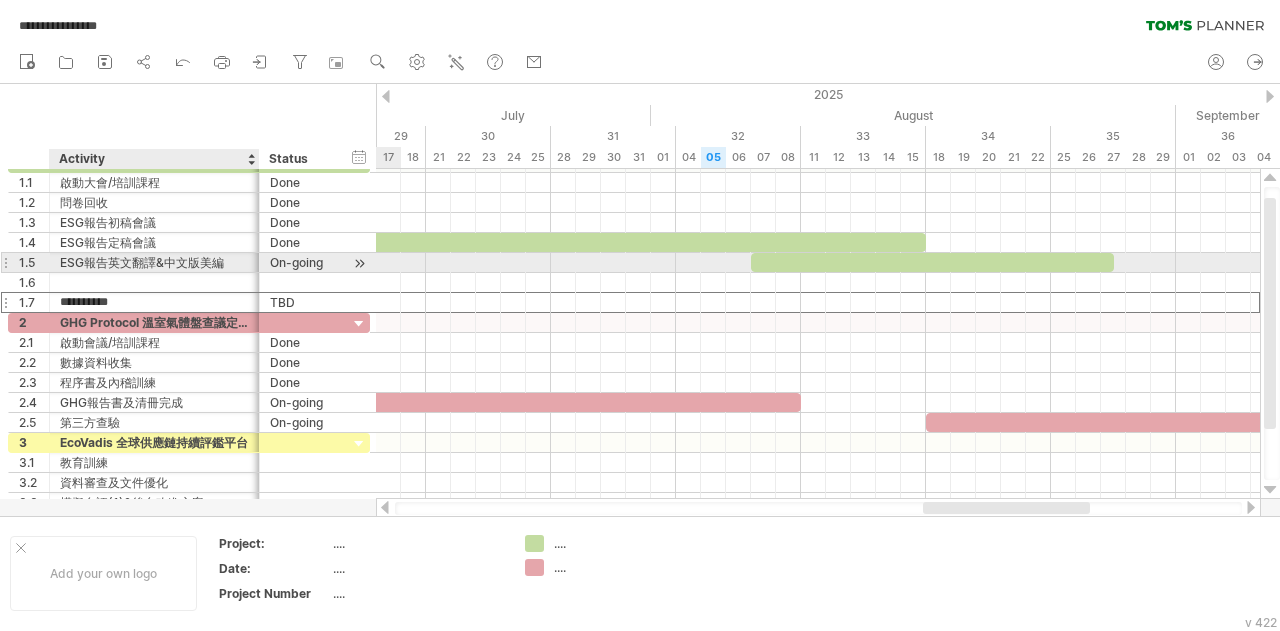 click on "ESG報告英文翻譯&中文版美編" at bounding box center [154, 262] 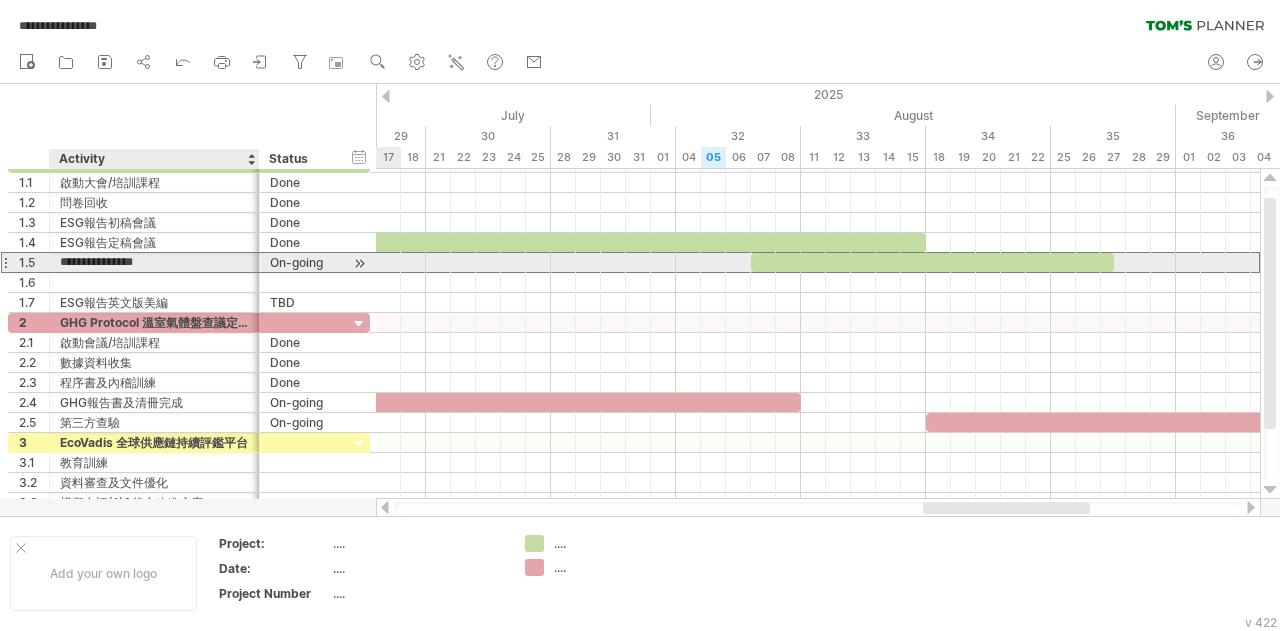 click on "**********" at bounding box center [154, 262] 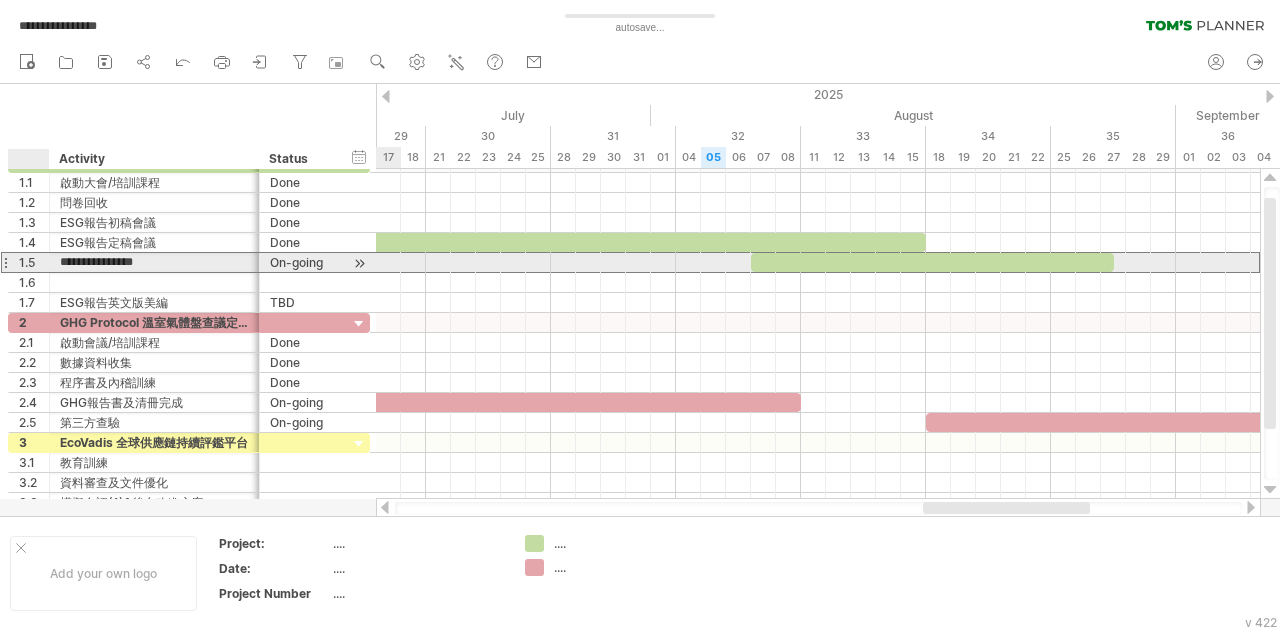 drag, startPoint x: 158, startPoint y: 263, endPoint x: 26, endPoint y: 261, distance: 132.01515 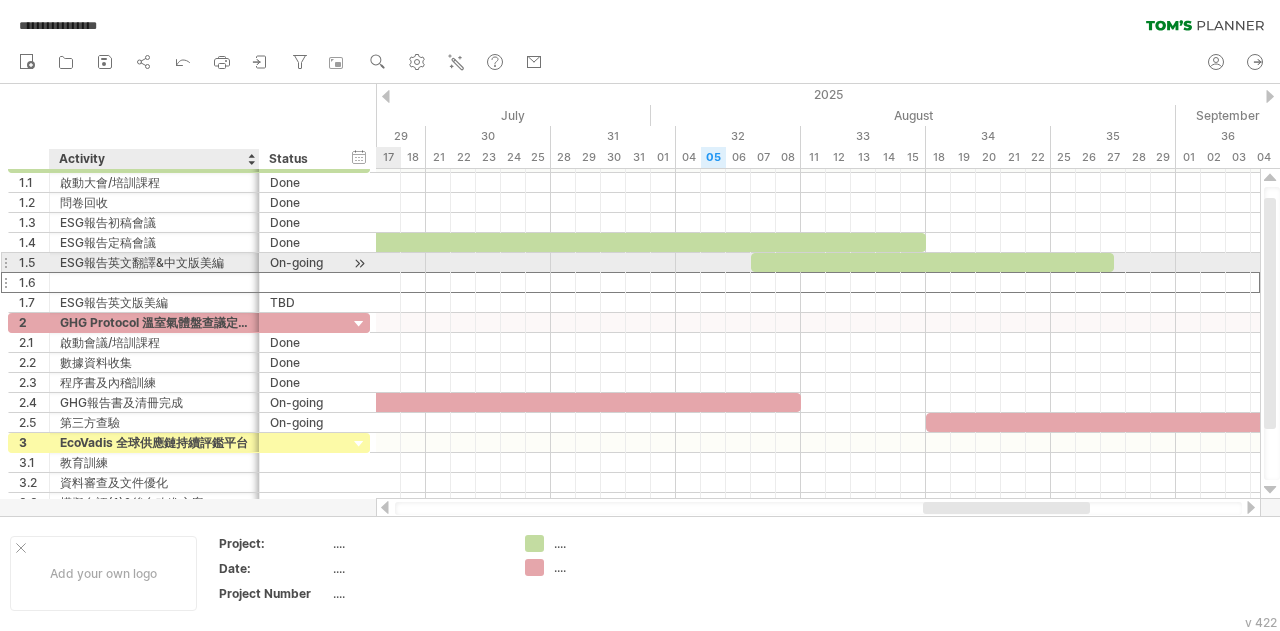click at bounding box center (154, 282) 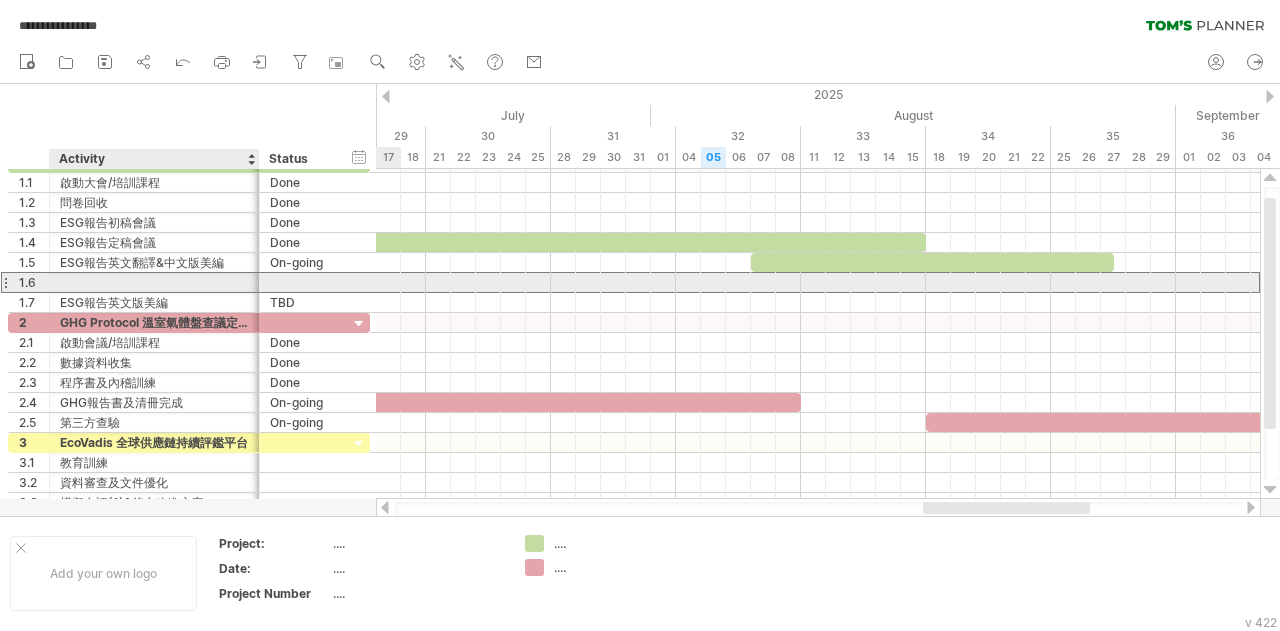 paste on "*********" 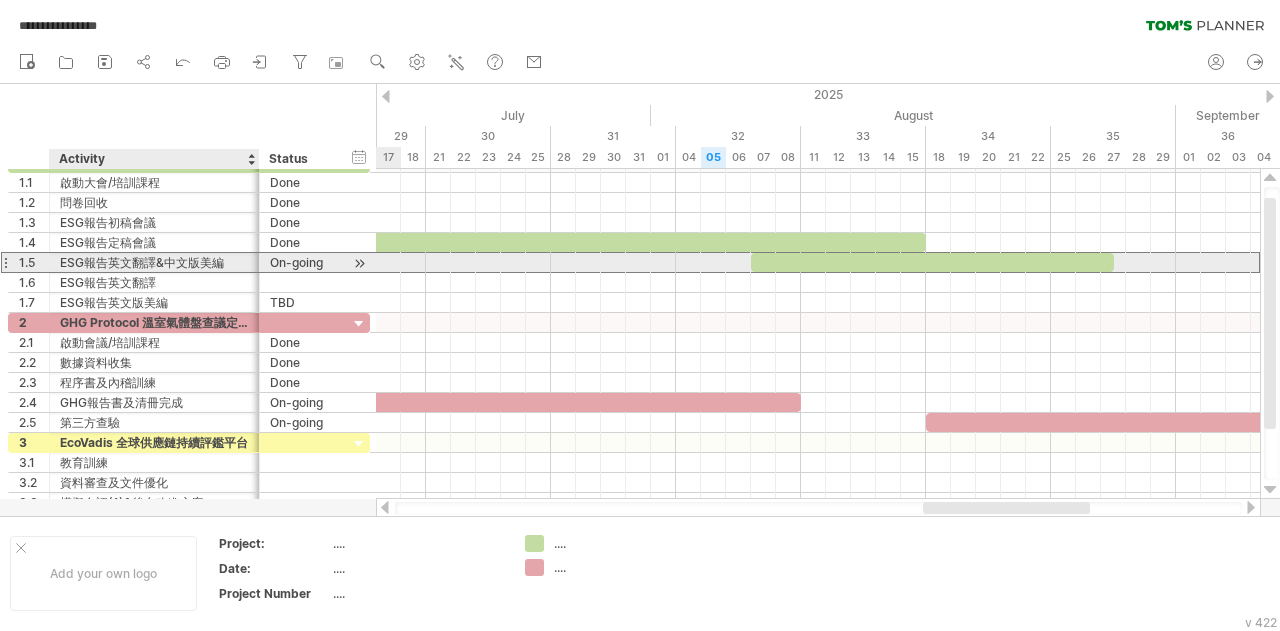 click on "ESG報告英文翻譯&中文版美編" at bounding box center (154, 262) 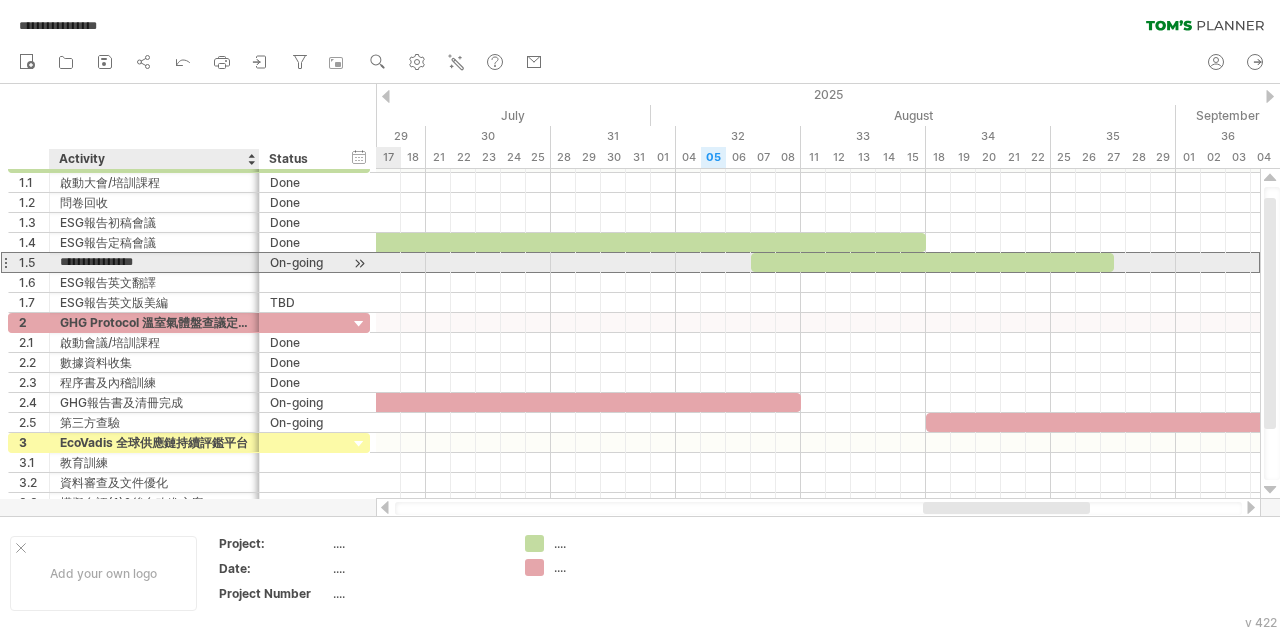 click on "**********" at bounding box center [154, 262] 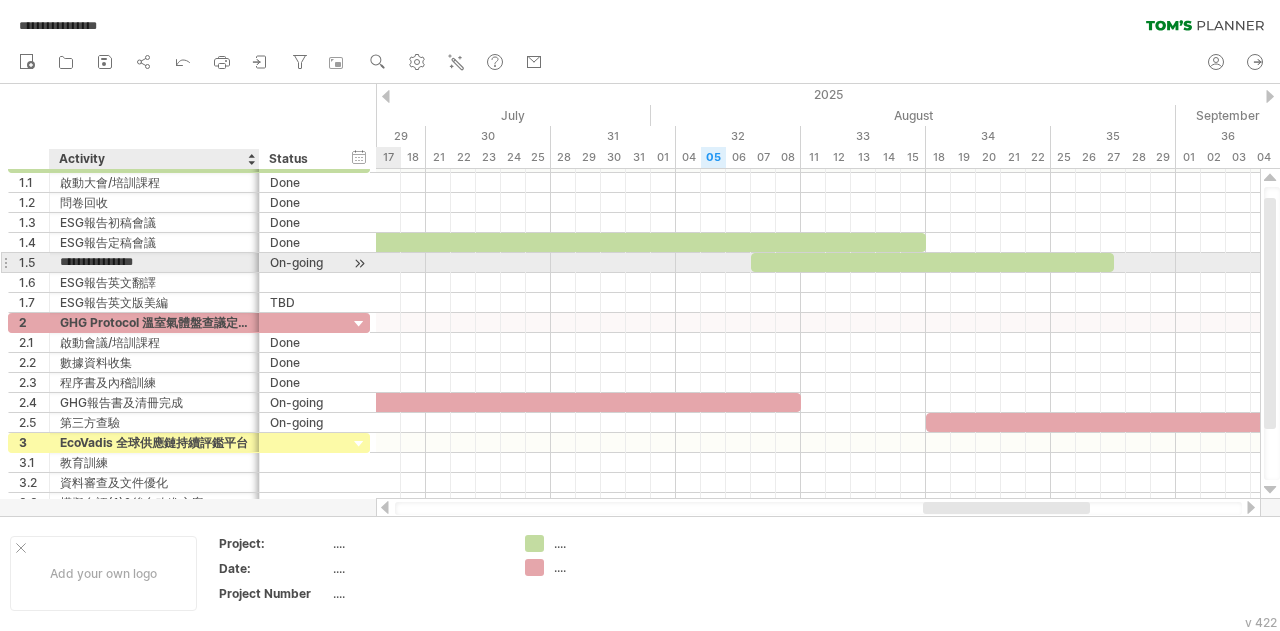 type on "**********" 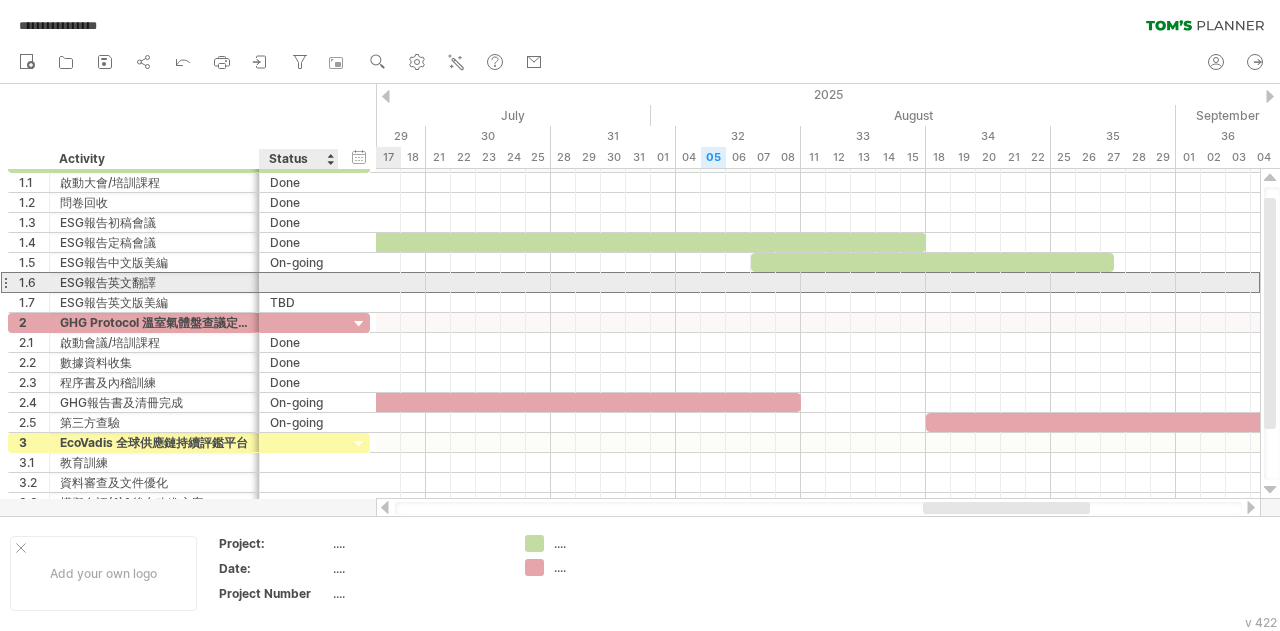 click at bounding box center [299, 282] 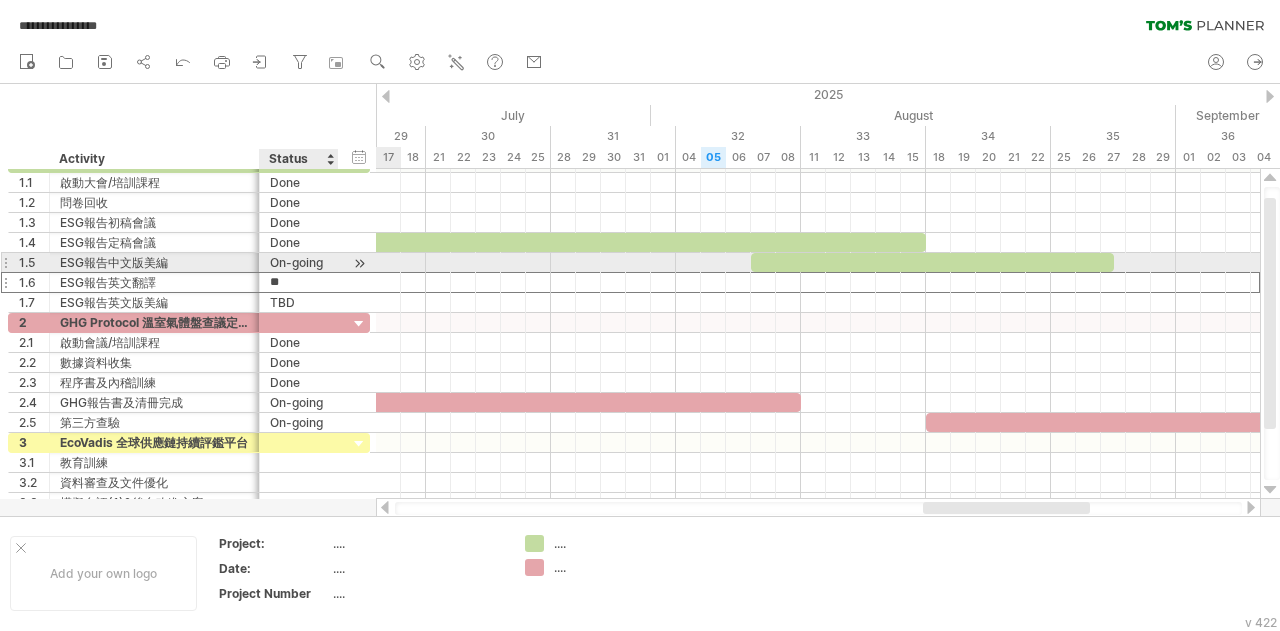 type on "***" 